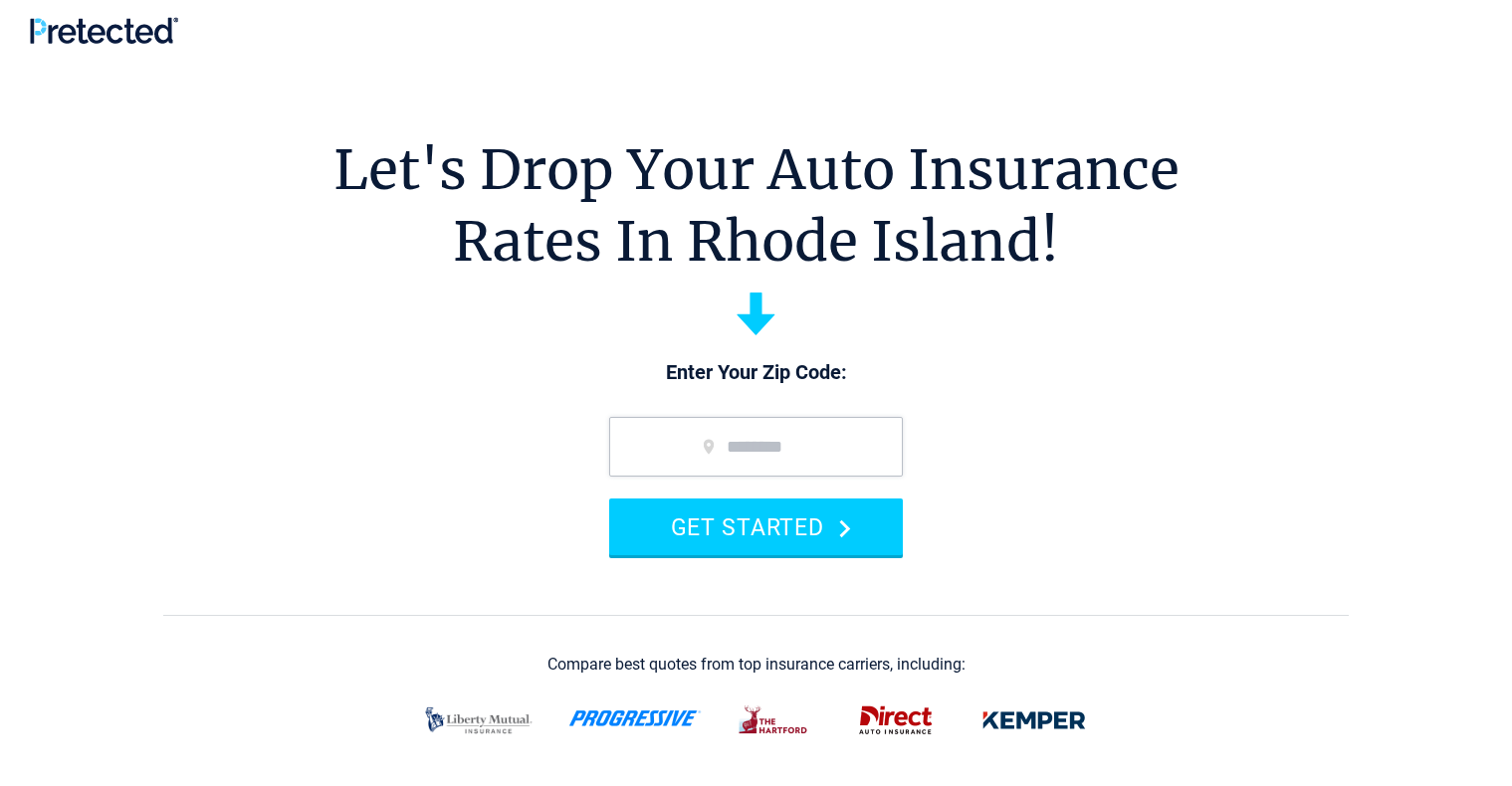 scroll, scrollTop: 0, scrollLeft: 0, axis: both 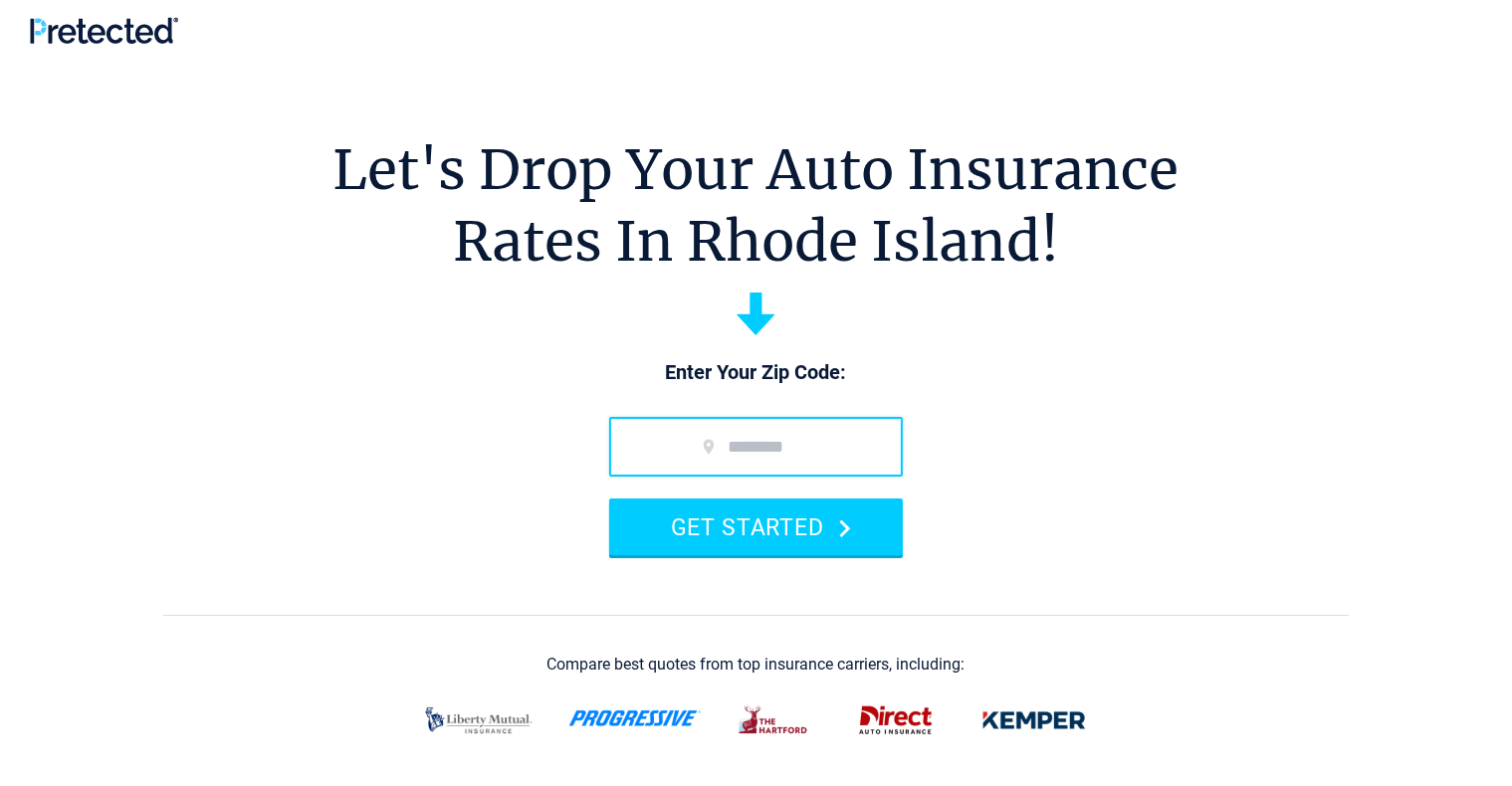 click at bounding box center (756, 447) 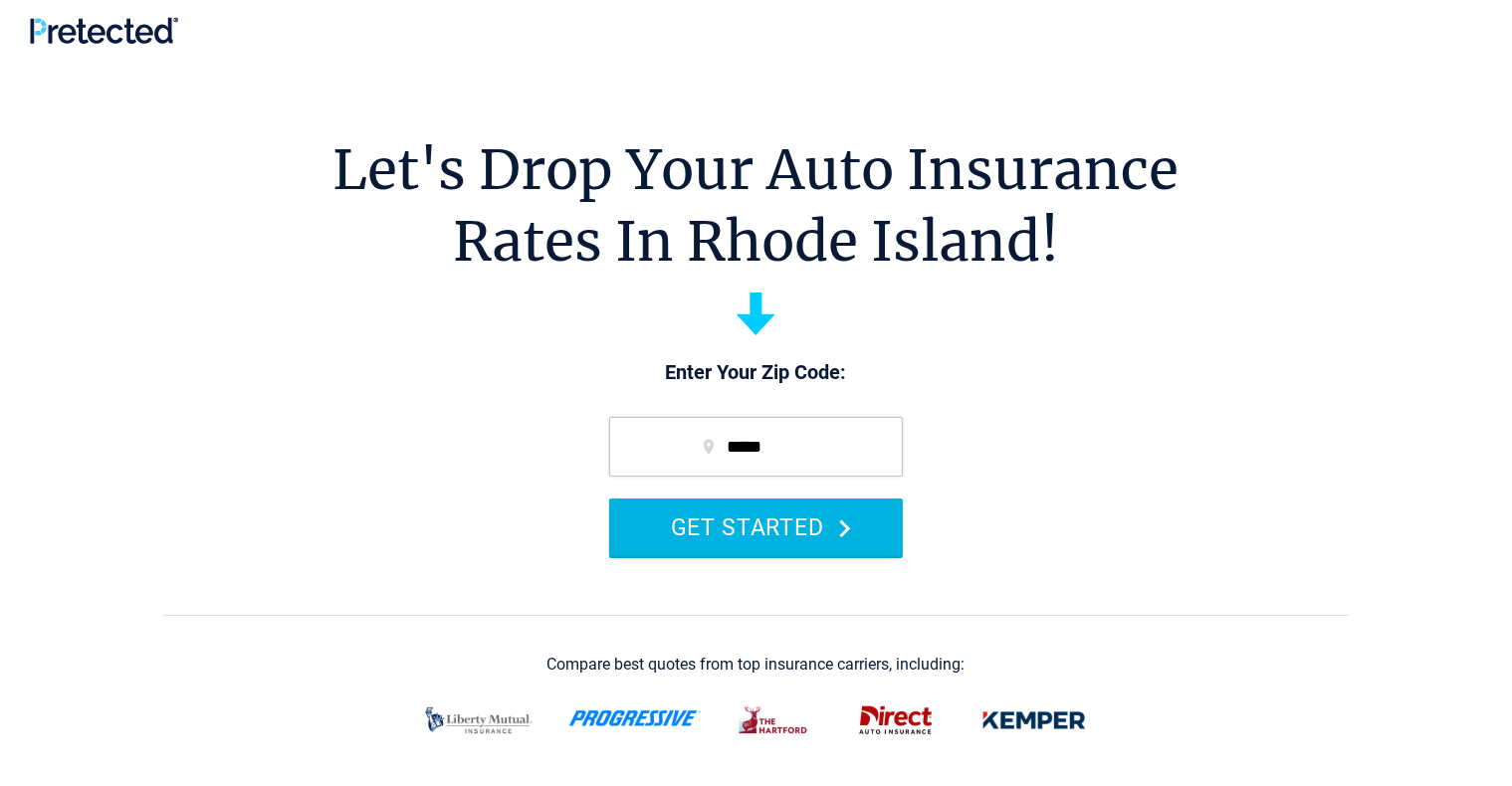 click on "GET STARTED" at bounding box center (756, 526) 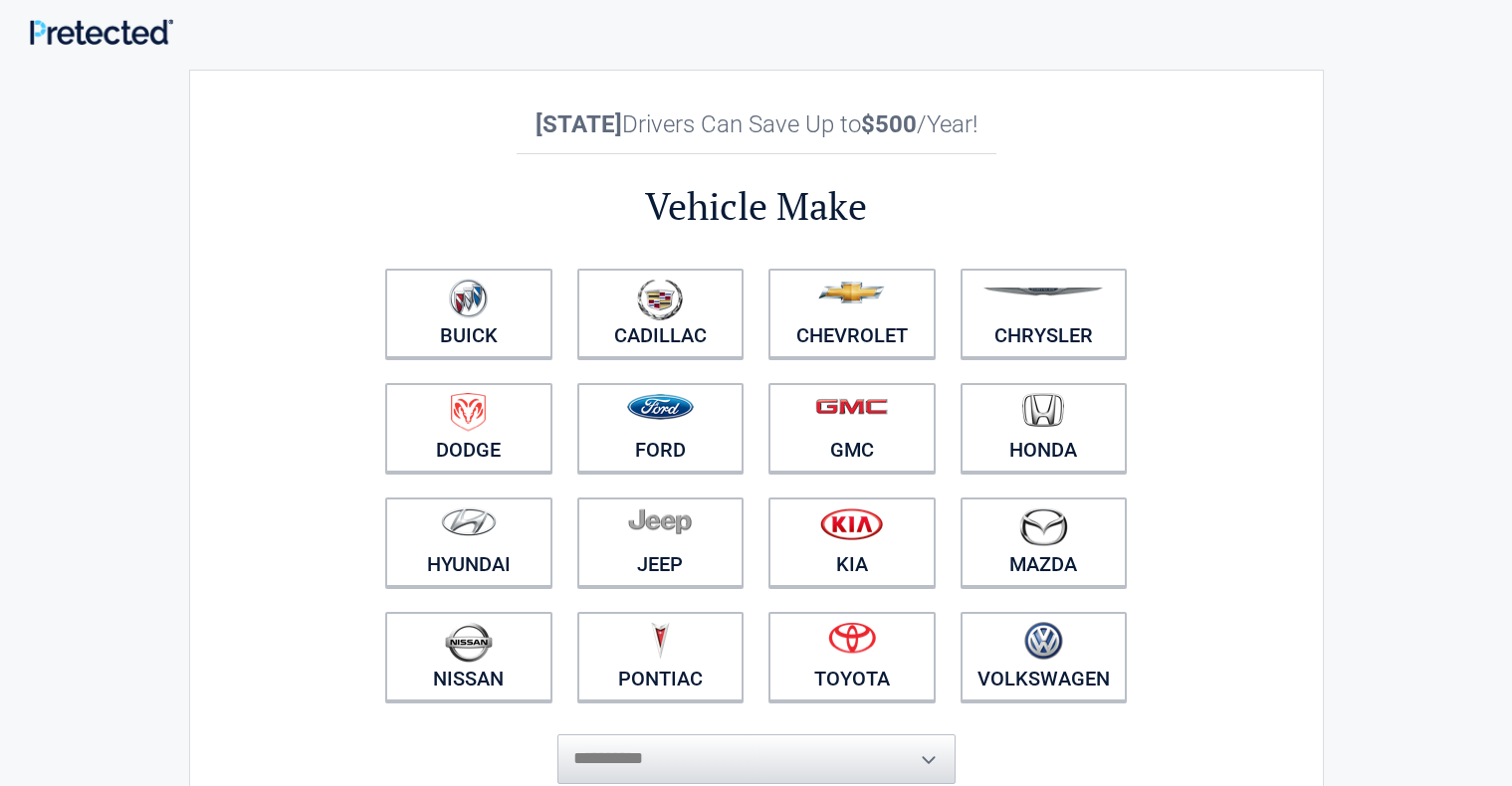 scroll, scrollTop: 0, scrollLeft: 0, axis: both 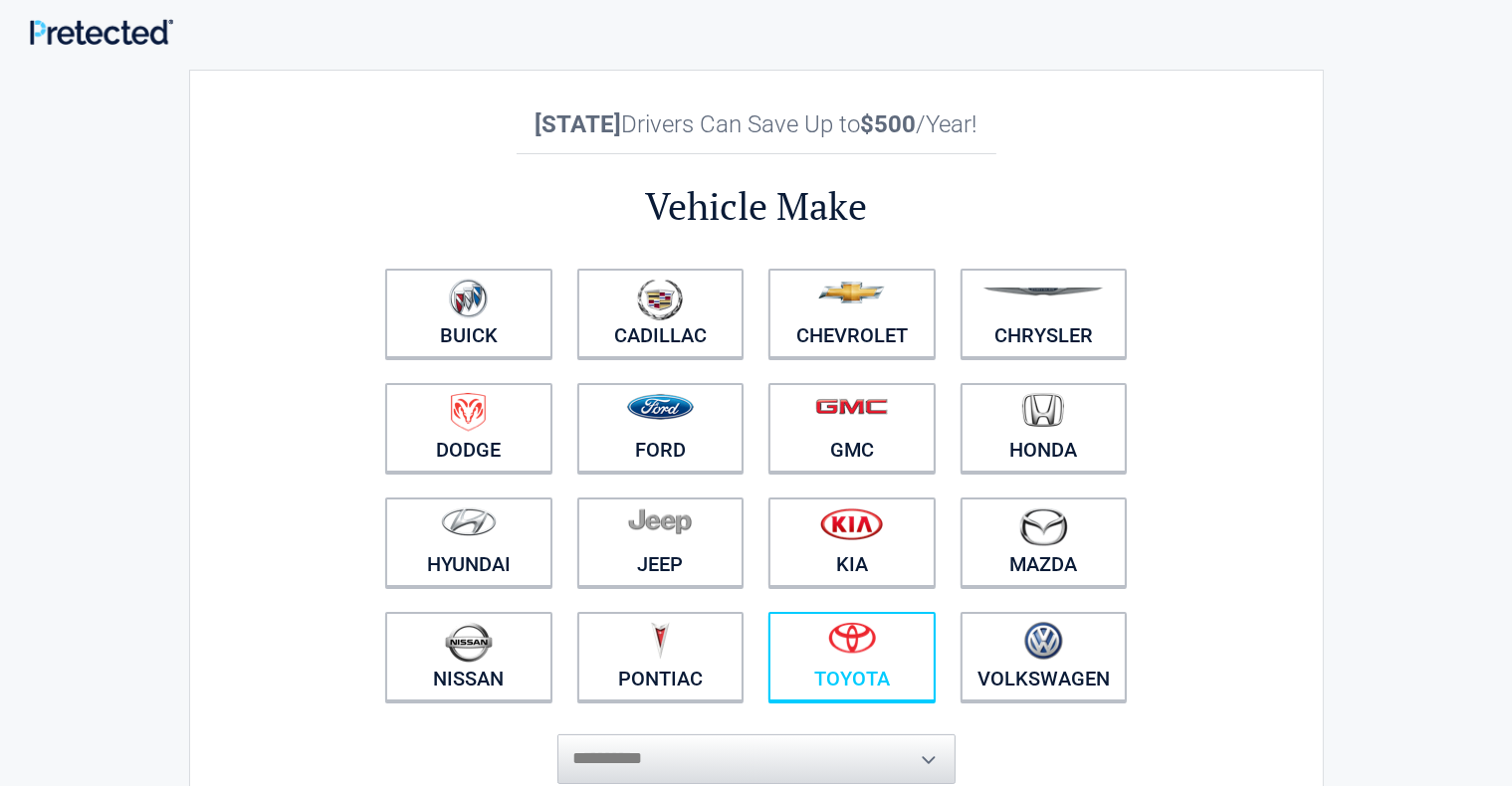 click on "Toyota" at bounding box center [852, 657] 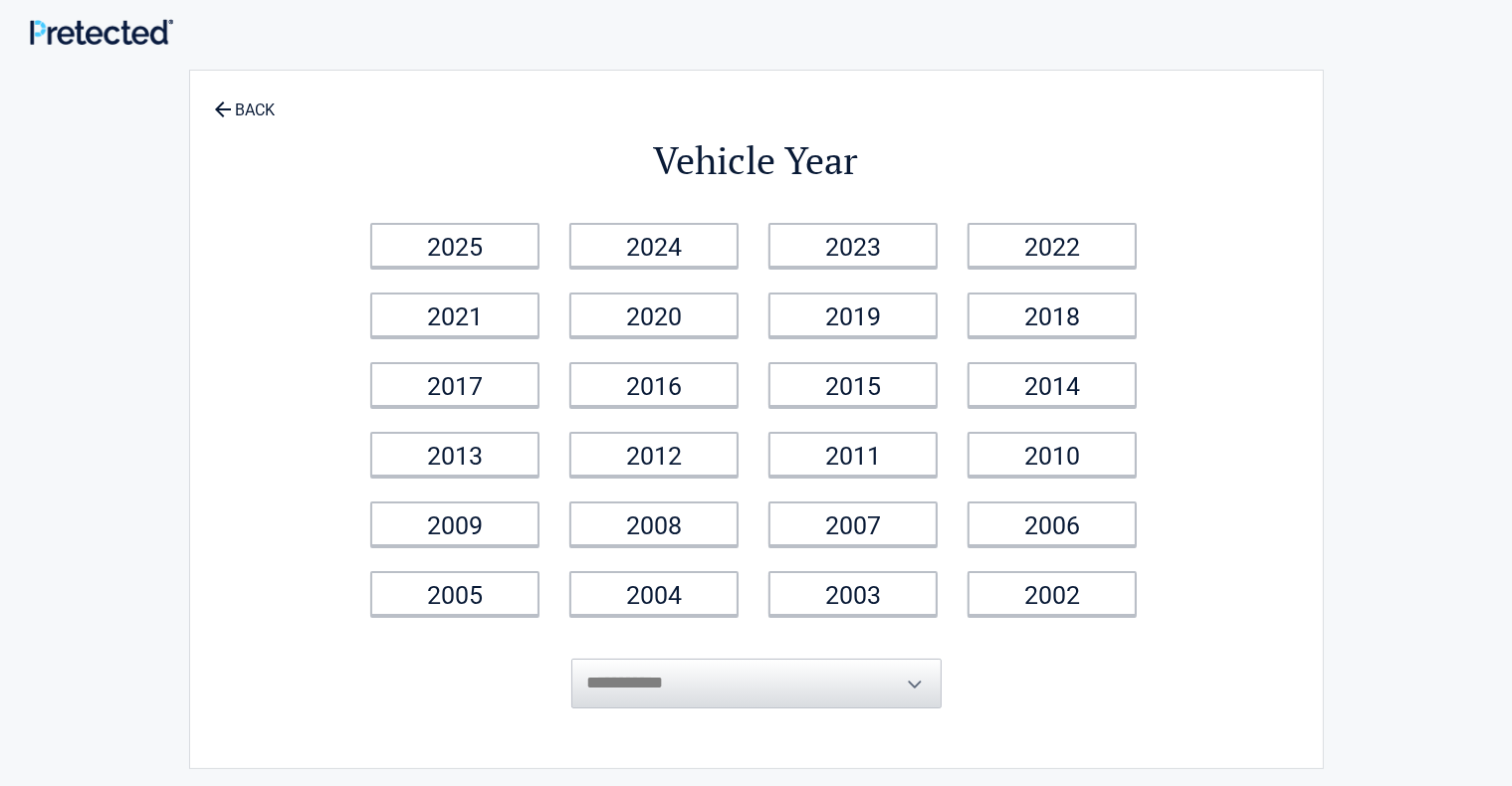 click on "2009" at bounding box center [455, 523] 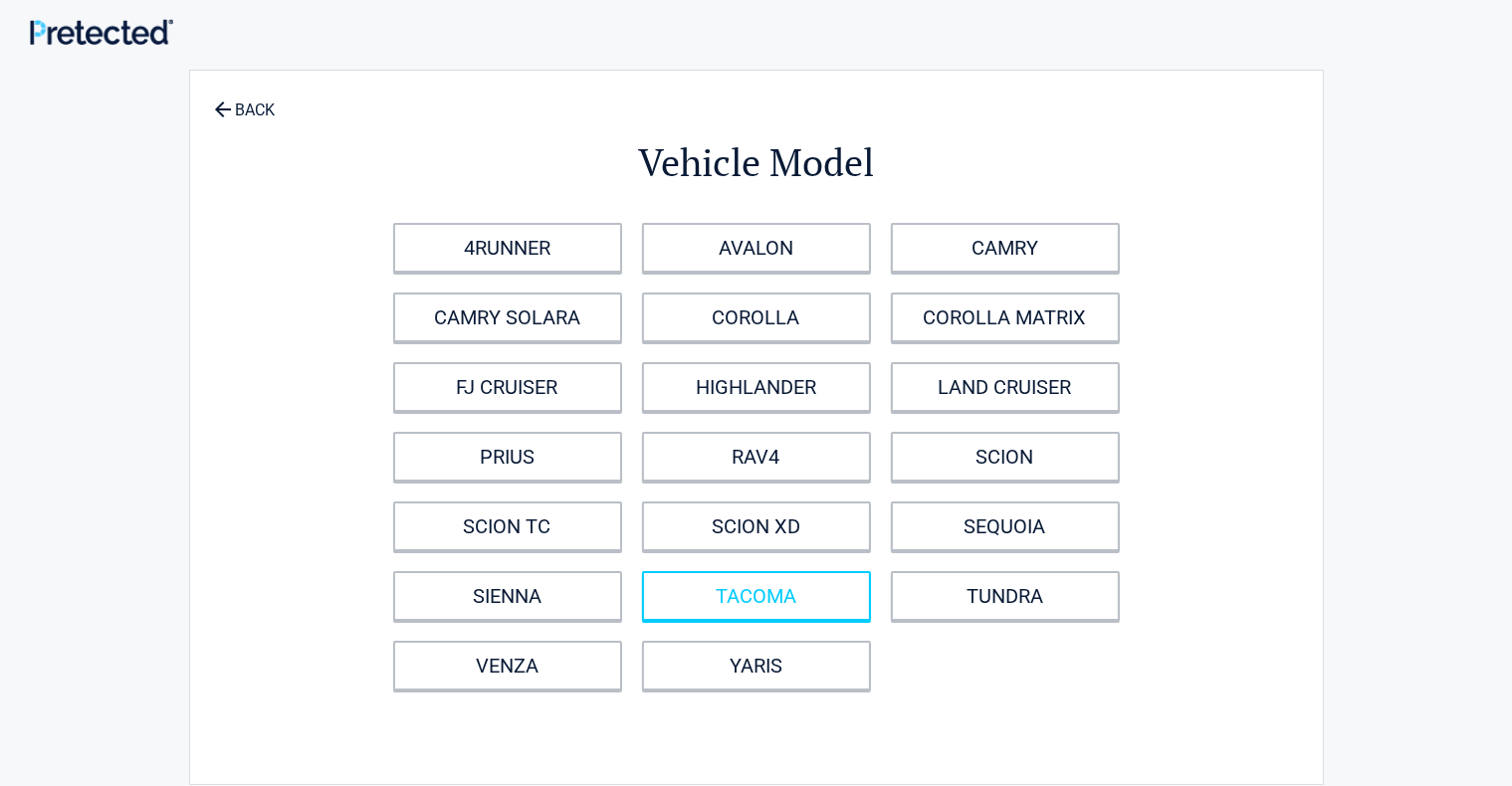 click on "TACOMA" at bounding box center [756, 596] 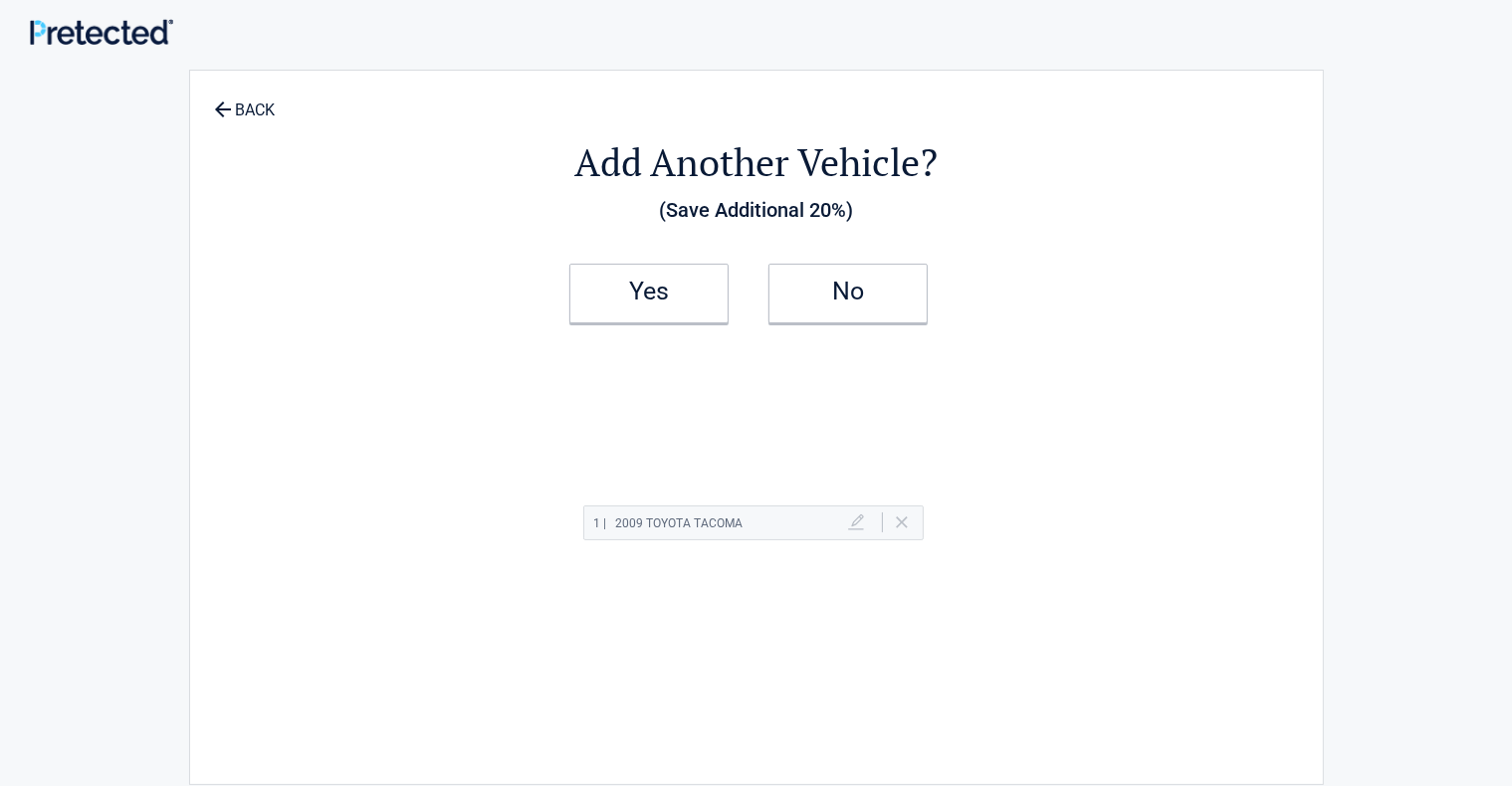 click on "No" at bounding box center (848, 294) 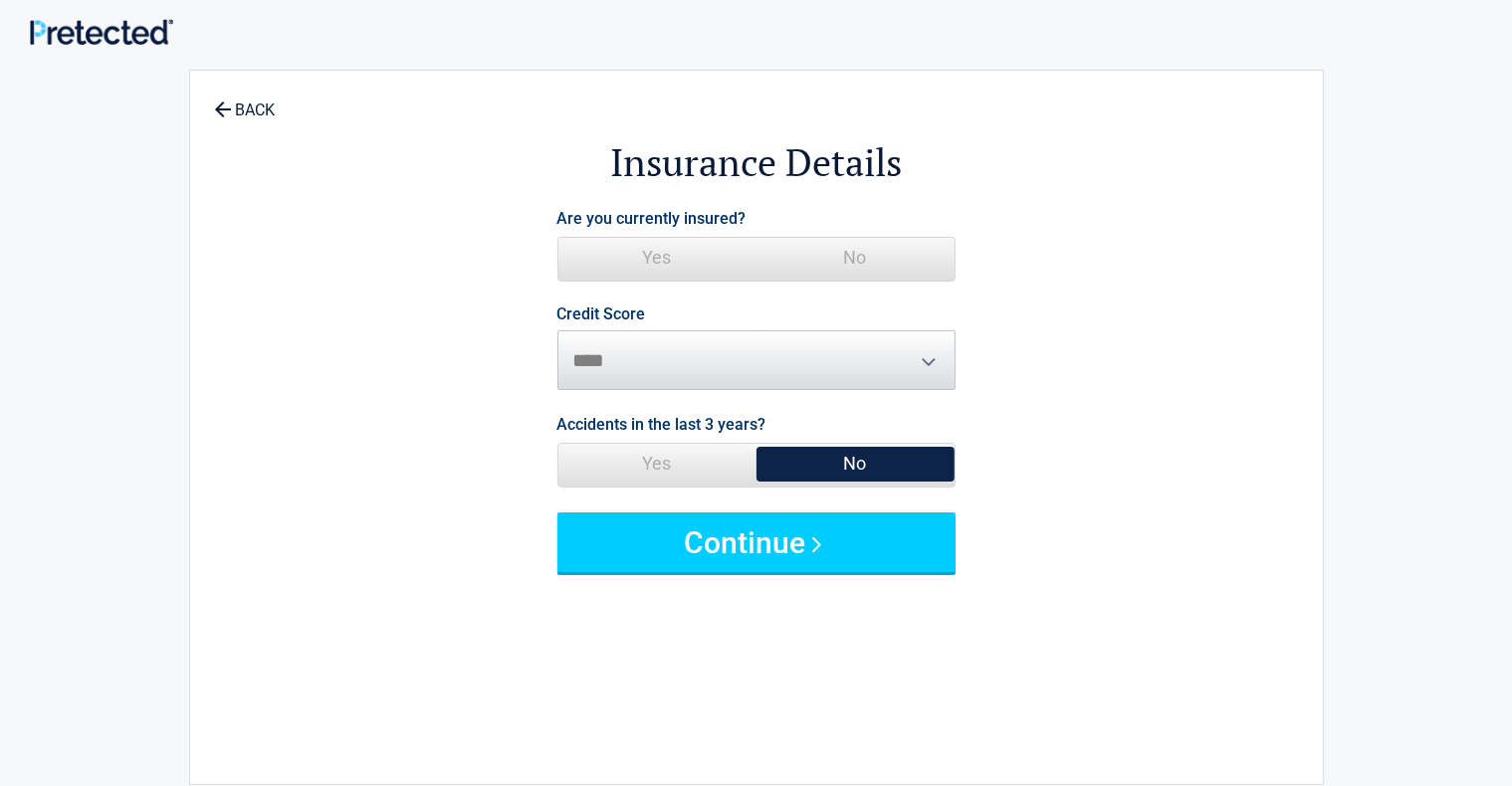click on "No" at bounding box center [855, 258] 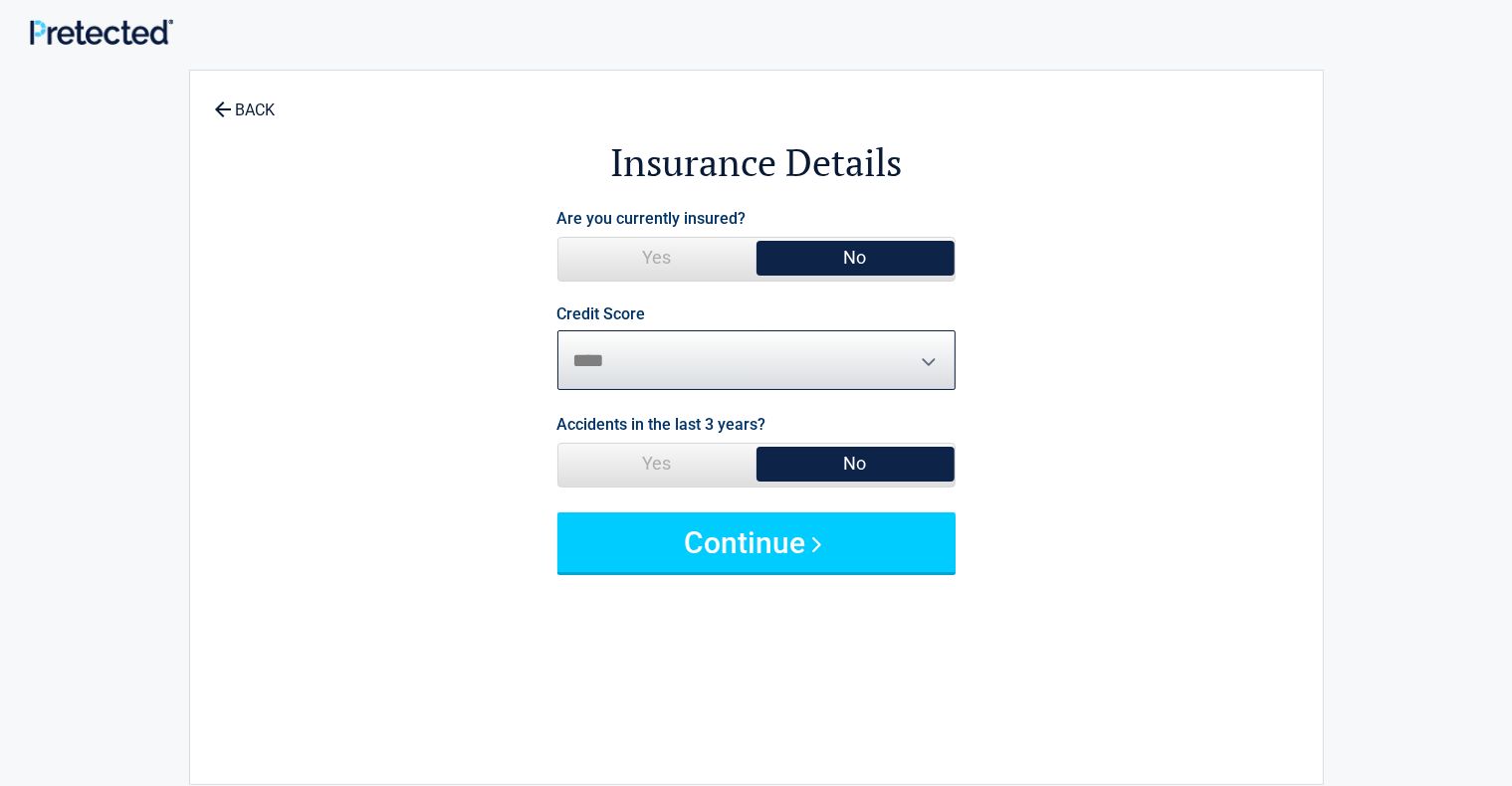 click on "*********
****
*******
****" at bounding box center (756, 360) 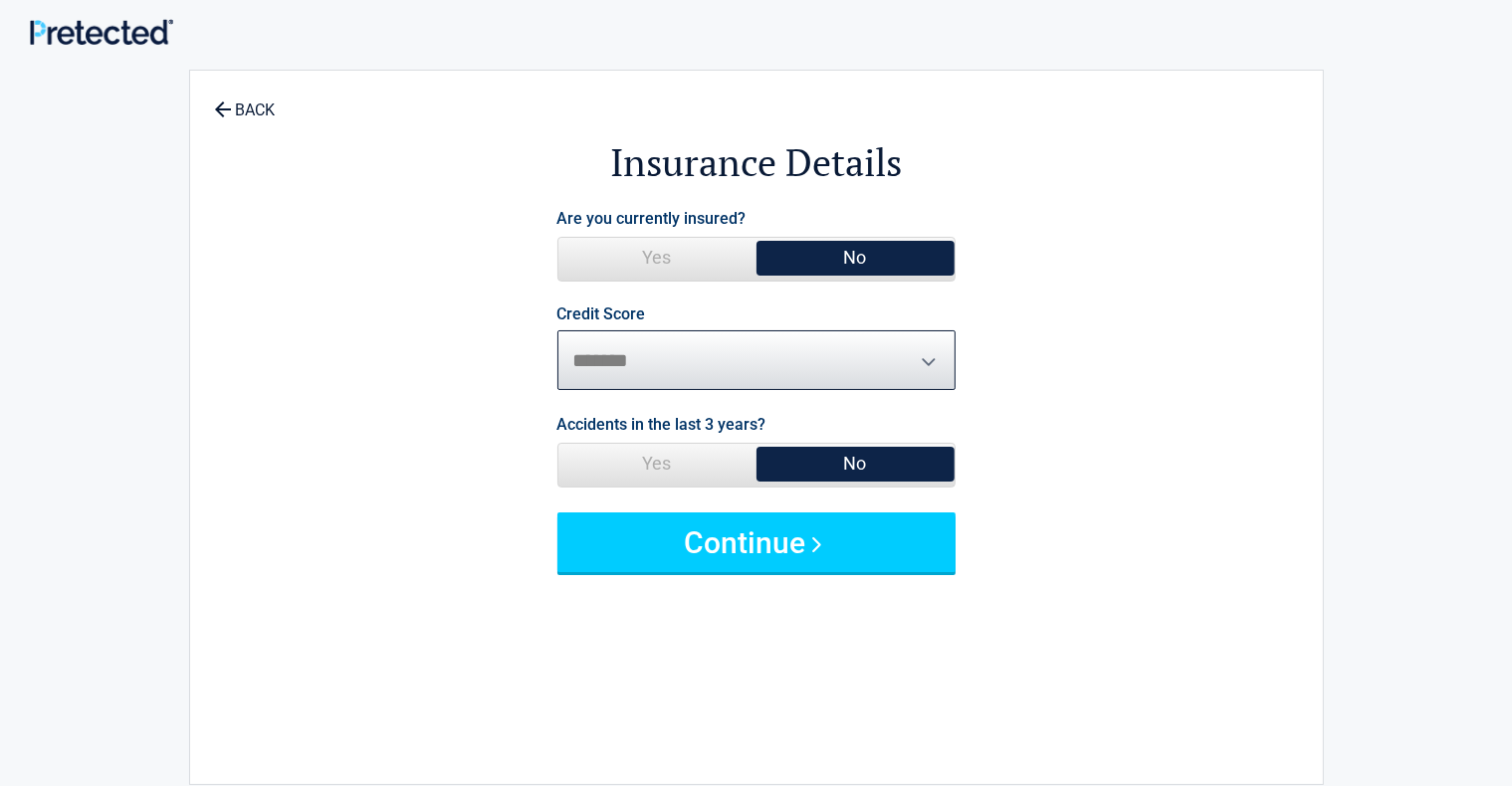 click on "*********
****
*******
****" at bounding box center (756, 360) 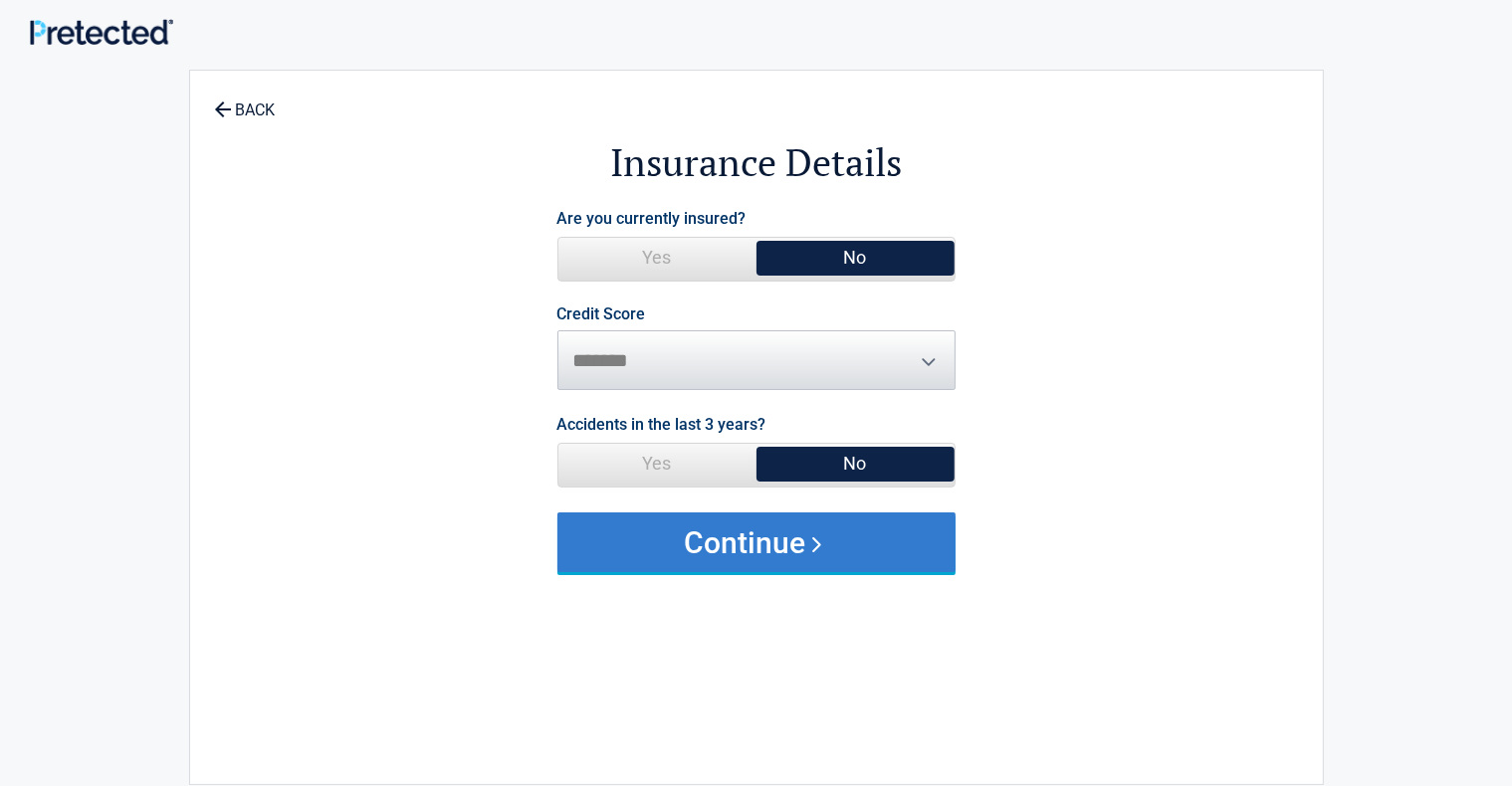 click on "Continue" at bounding box center [756, 542] 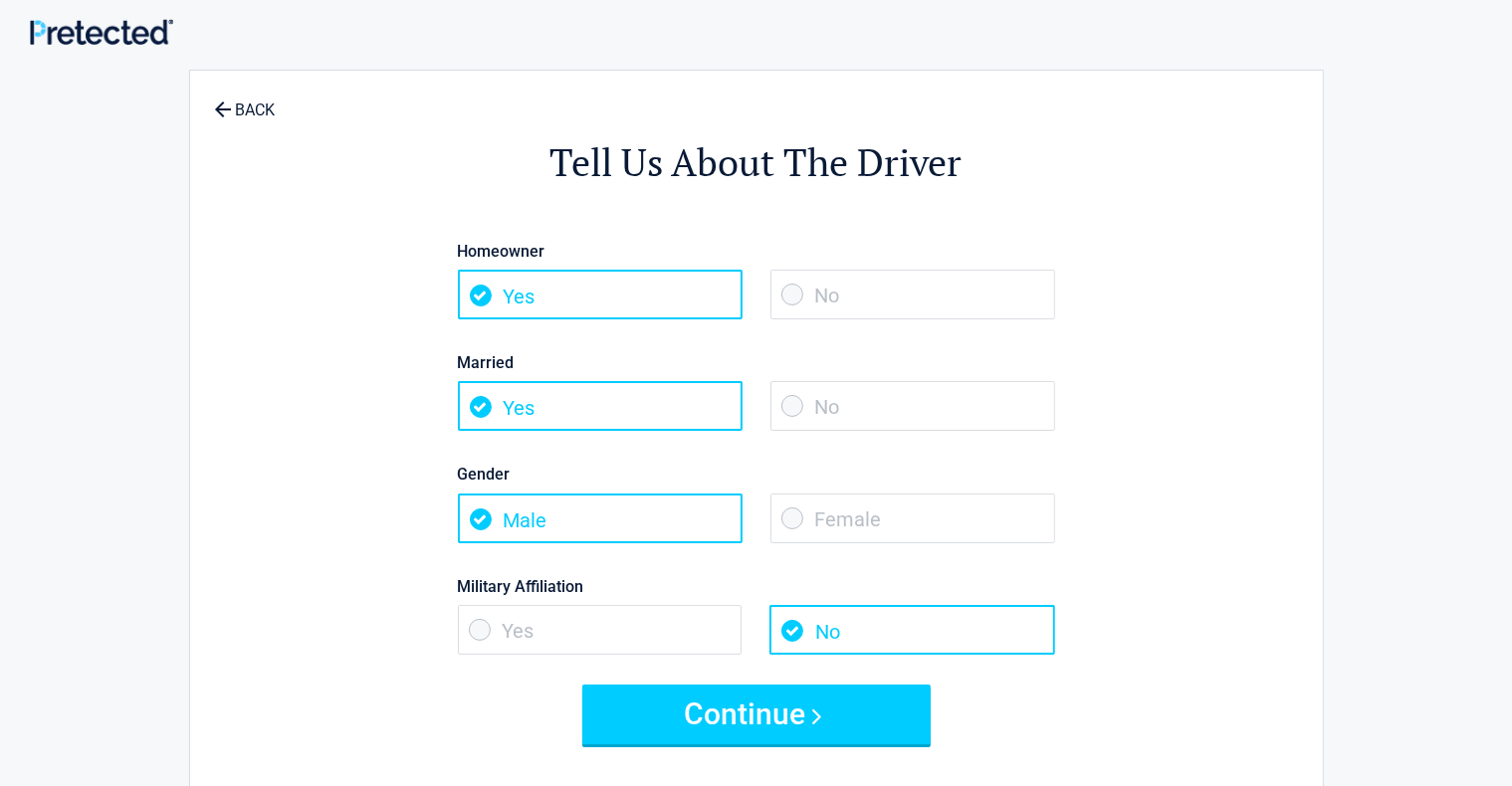 click on "No" at bounding box center (913, 295) 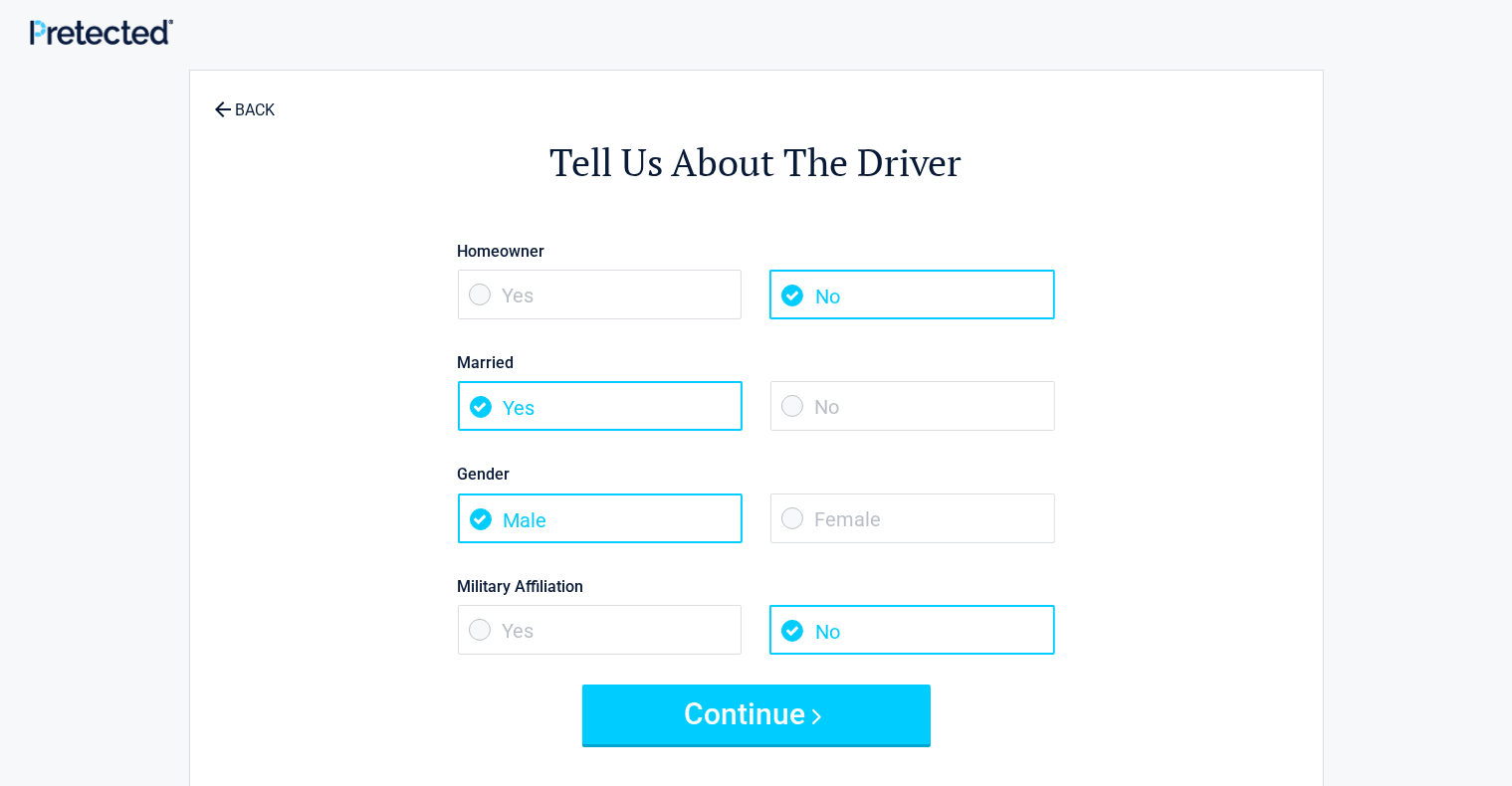 click on "No" at bounding box center [913, 406] 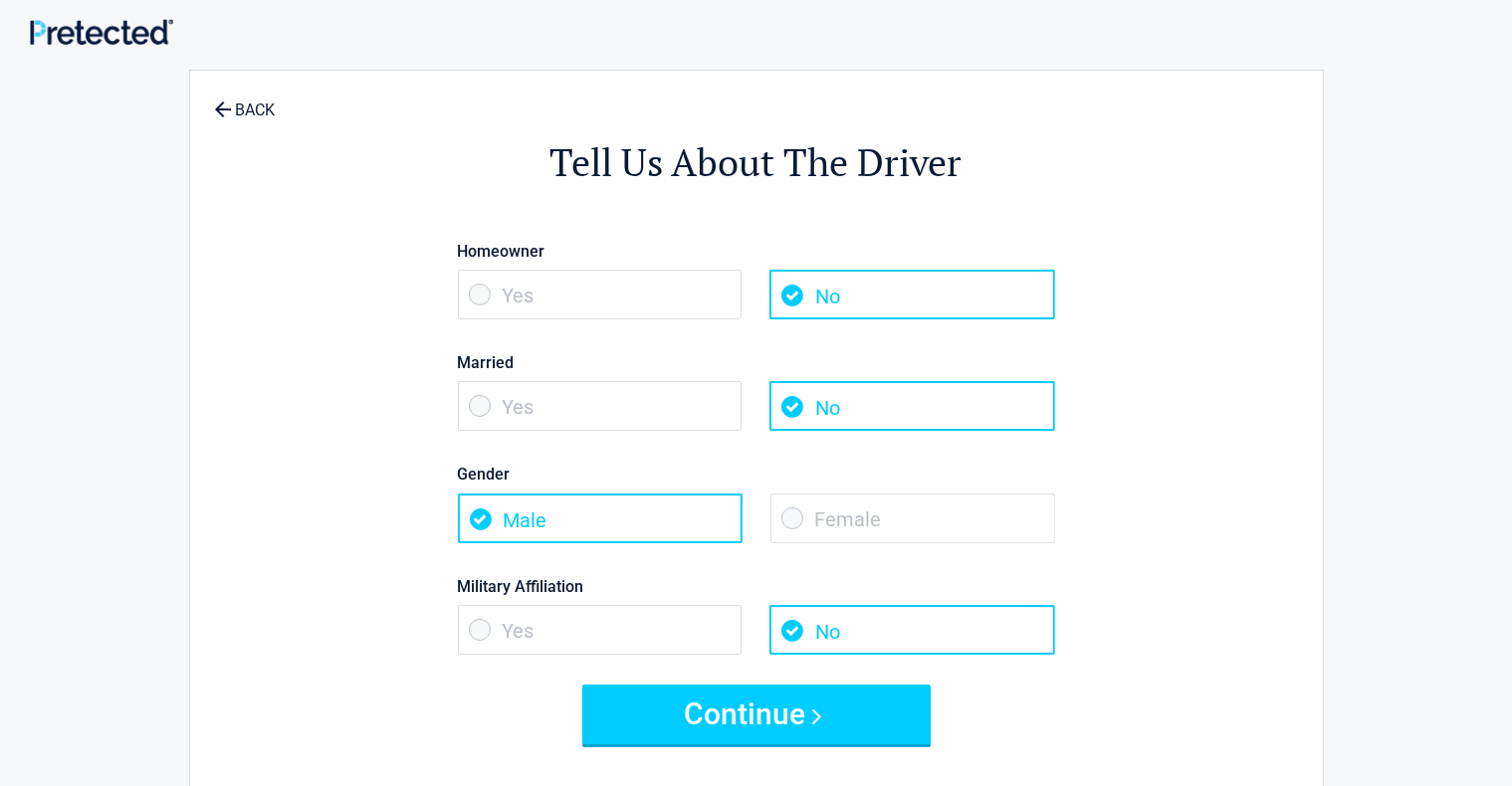 click on "Female" at bounding box center (913, 518) 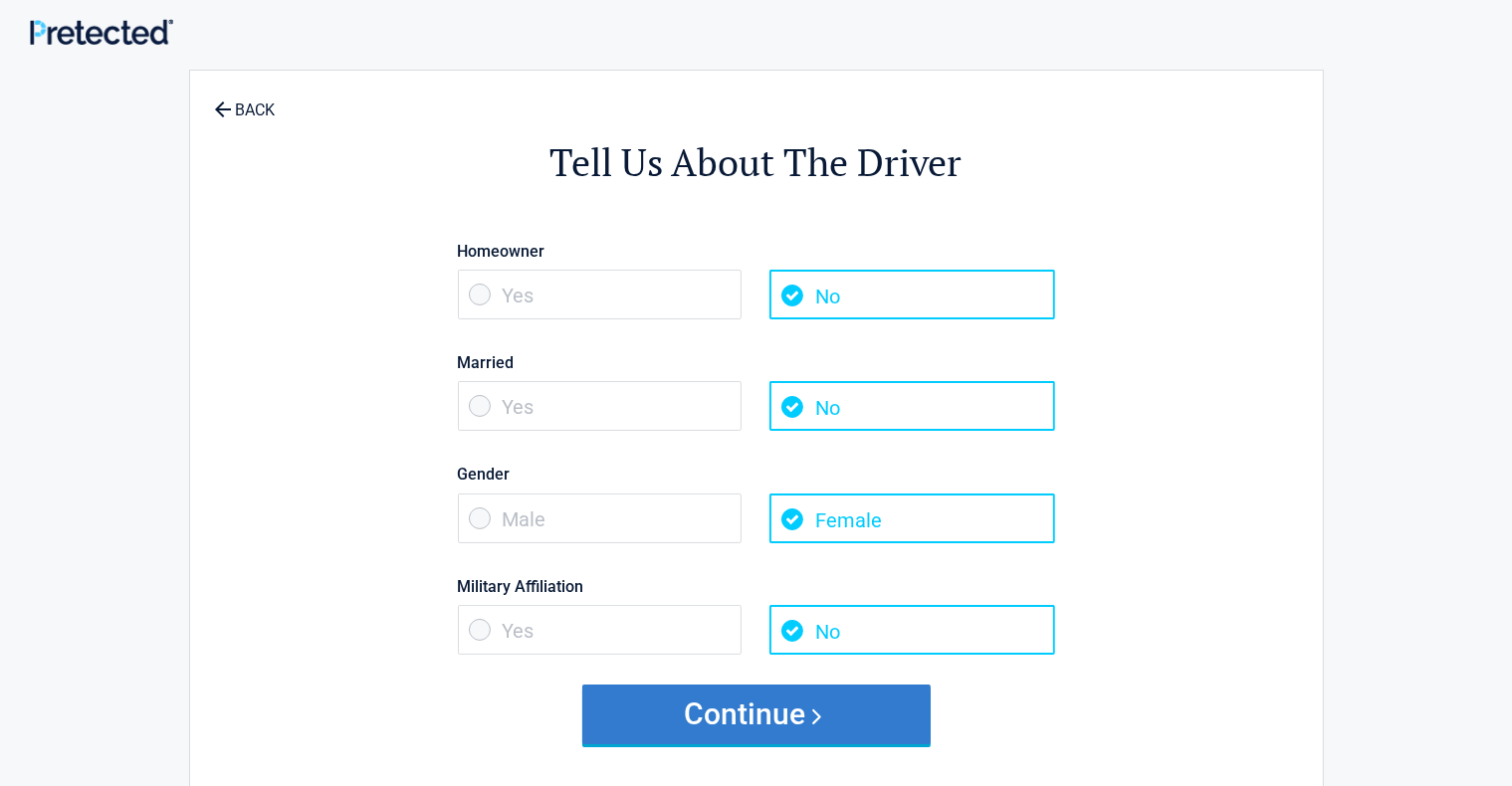 click on "Continue" at bounding box center (756, 714) 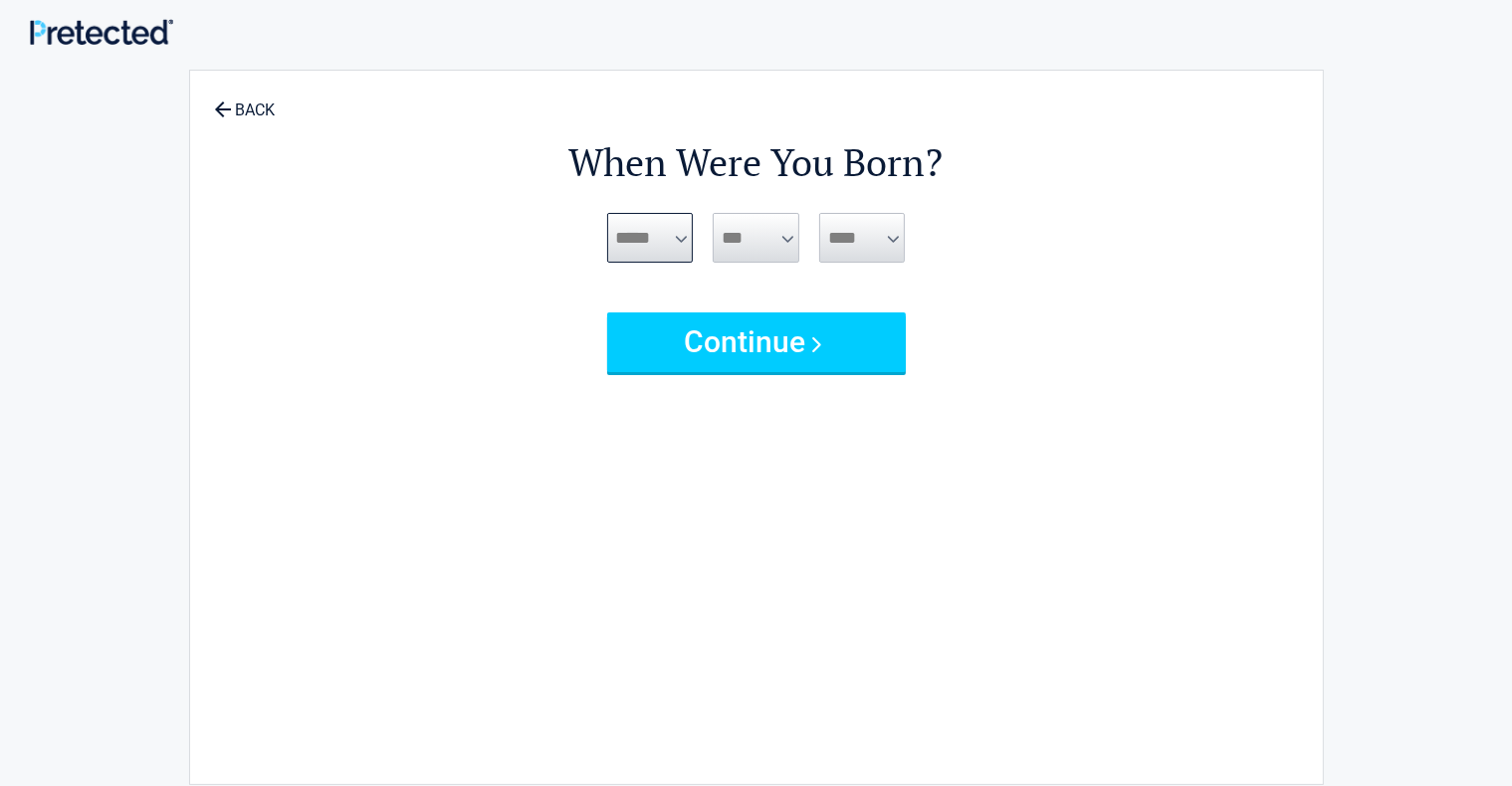 click on "*****
***
***
***
***
***
***
***
***
***
***
***
***" at bounding box center [650, 238] 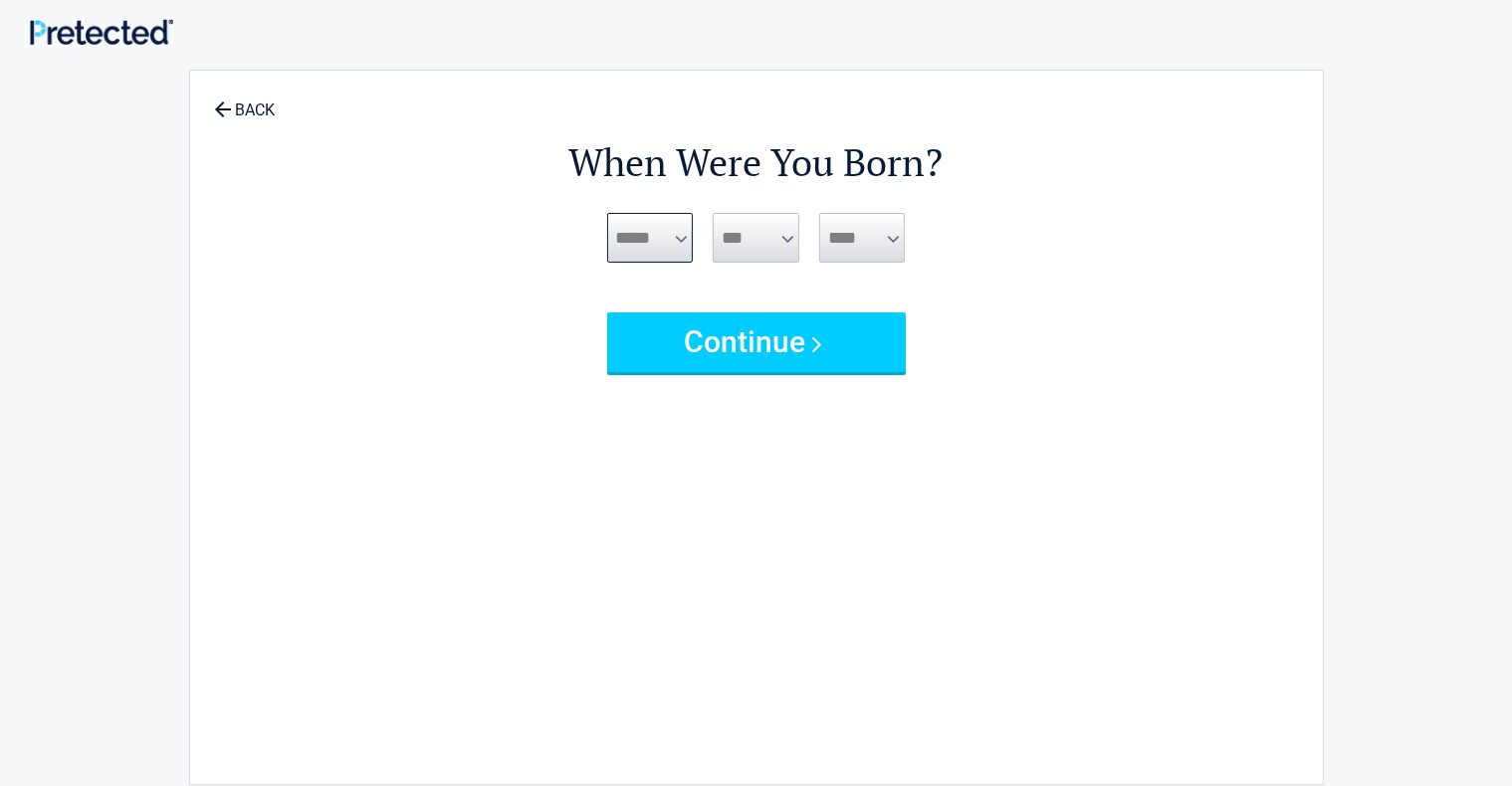 select on "**" 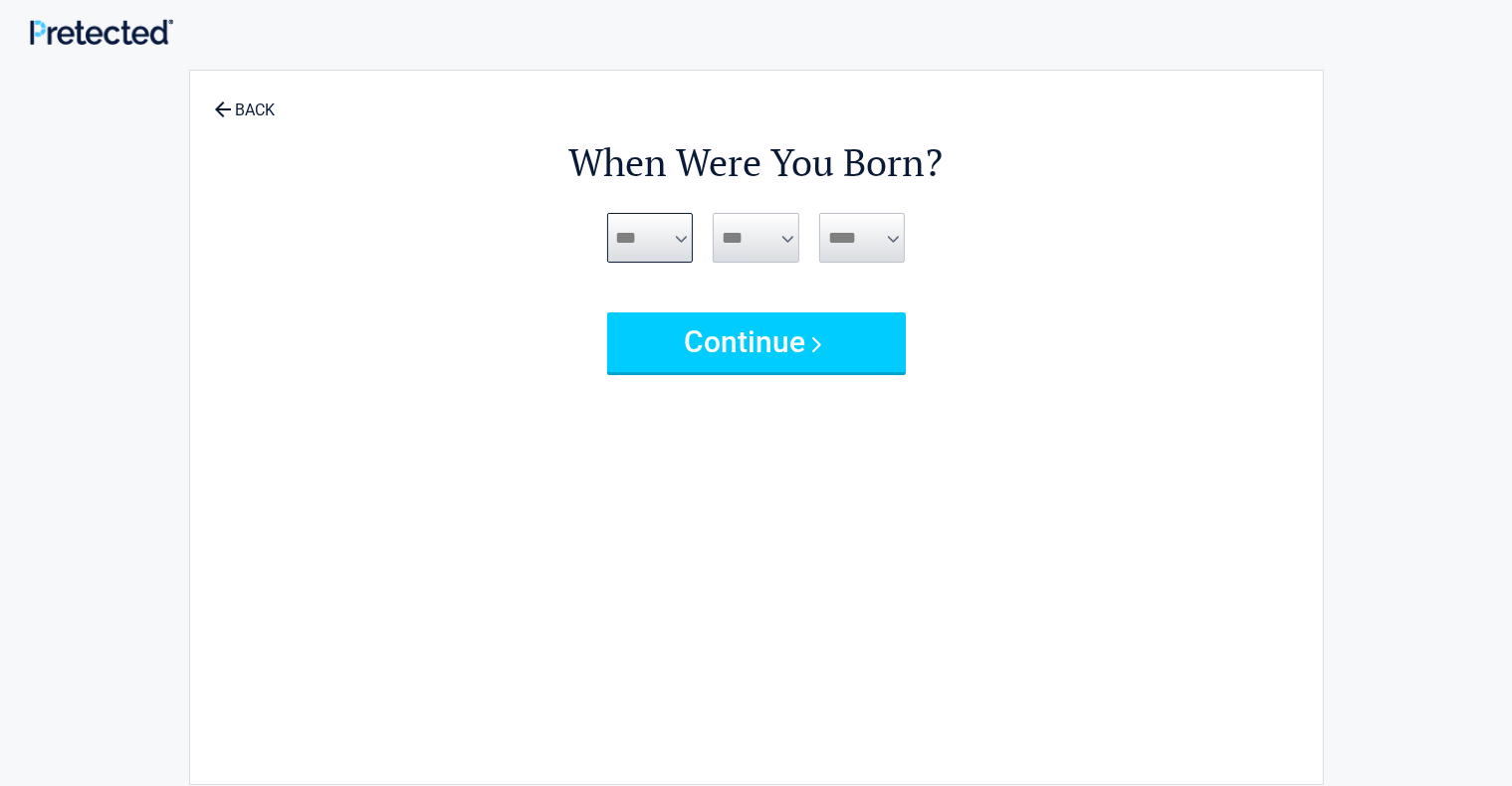 click on "*****
***
***
***
***
***
***
***
***
***
***
***
***" at bounding box center (650, 238) 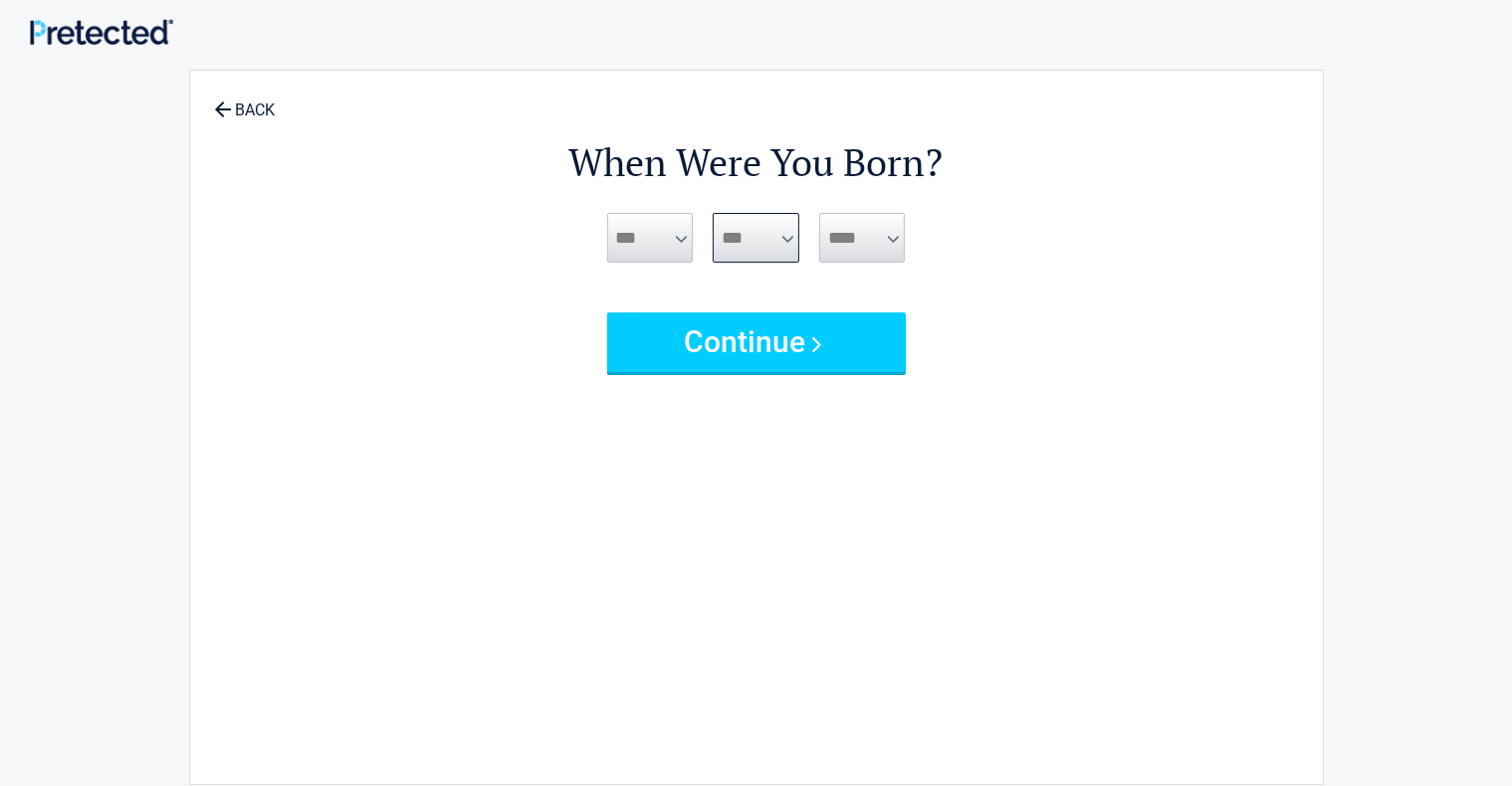 click on "*** * * * * * * * * * ** ** ** ** ** ** ** ** ** ** ** ** ** ** ** ** ** ** ** ** **" at bounding box center (756, 238) 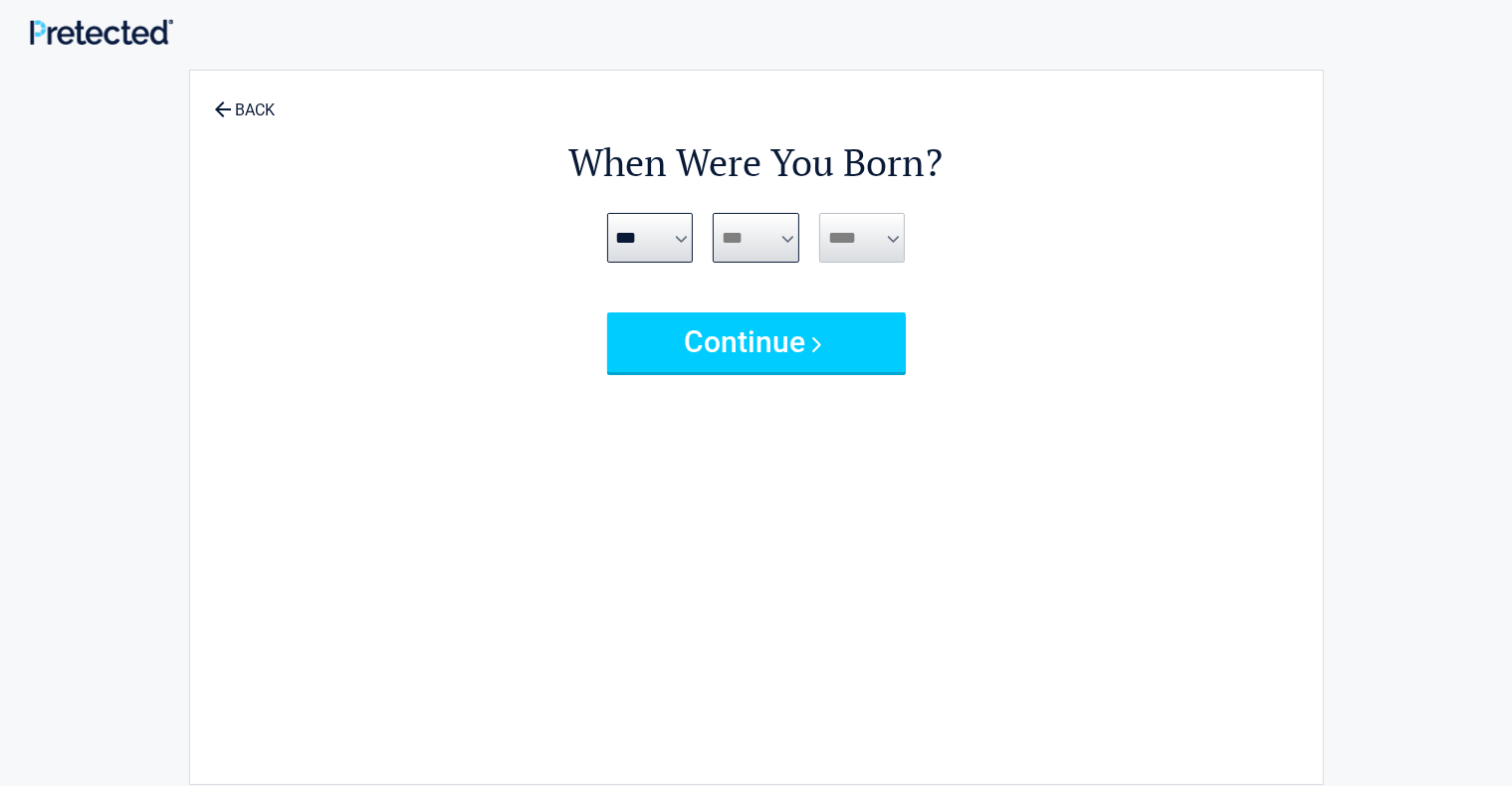 select on "**" 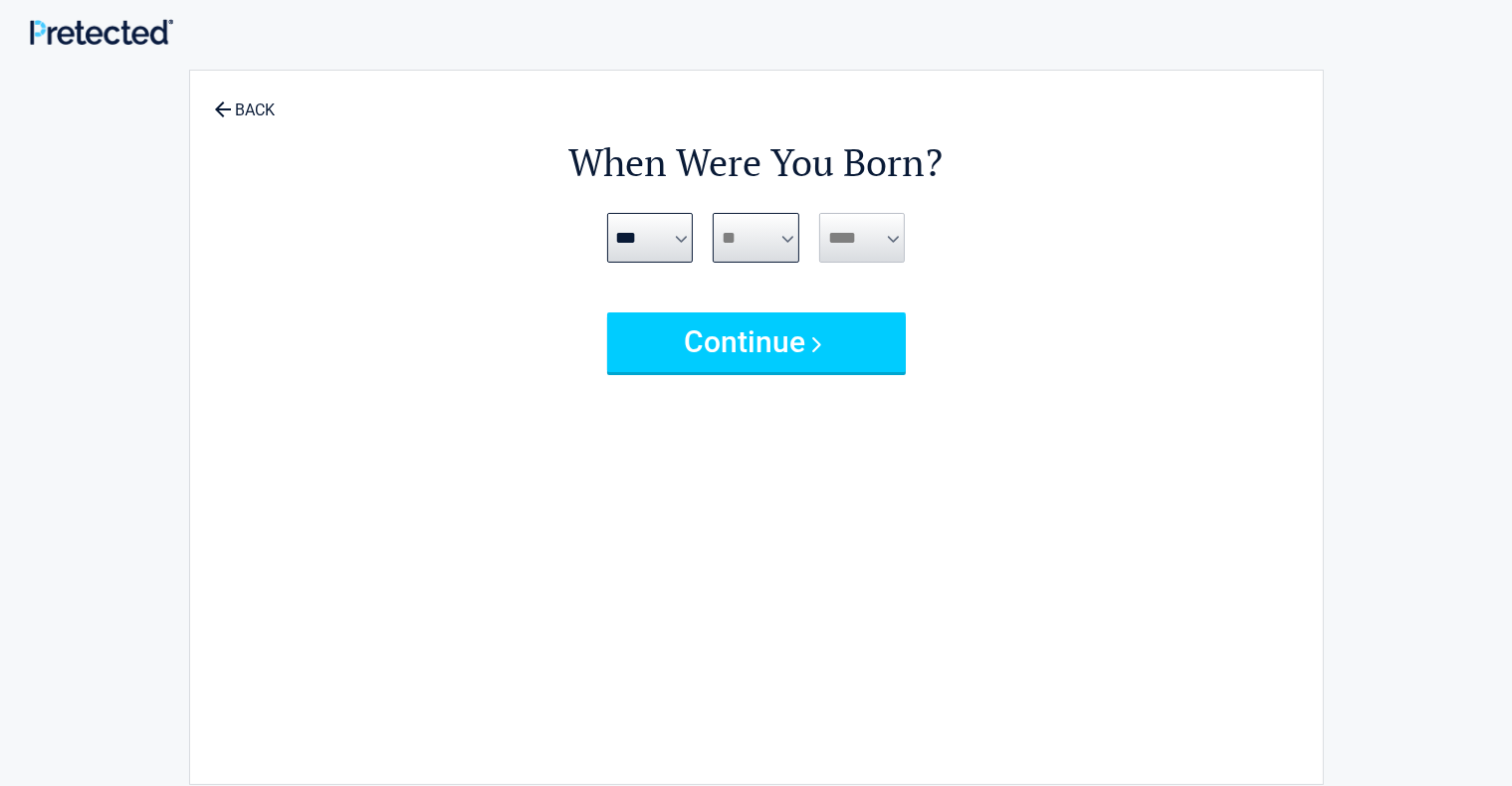 click on "*** * * * * * * * * * ** ** ** ** ** ** ** ** ** ** ** ** ** ** ** ** ** ** ** ** **" at bounding box center [756, 238] 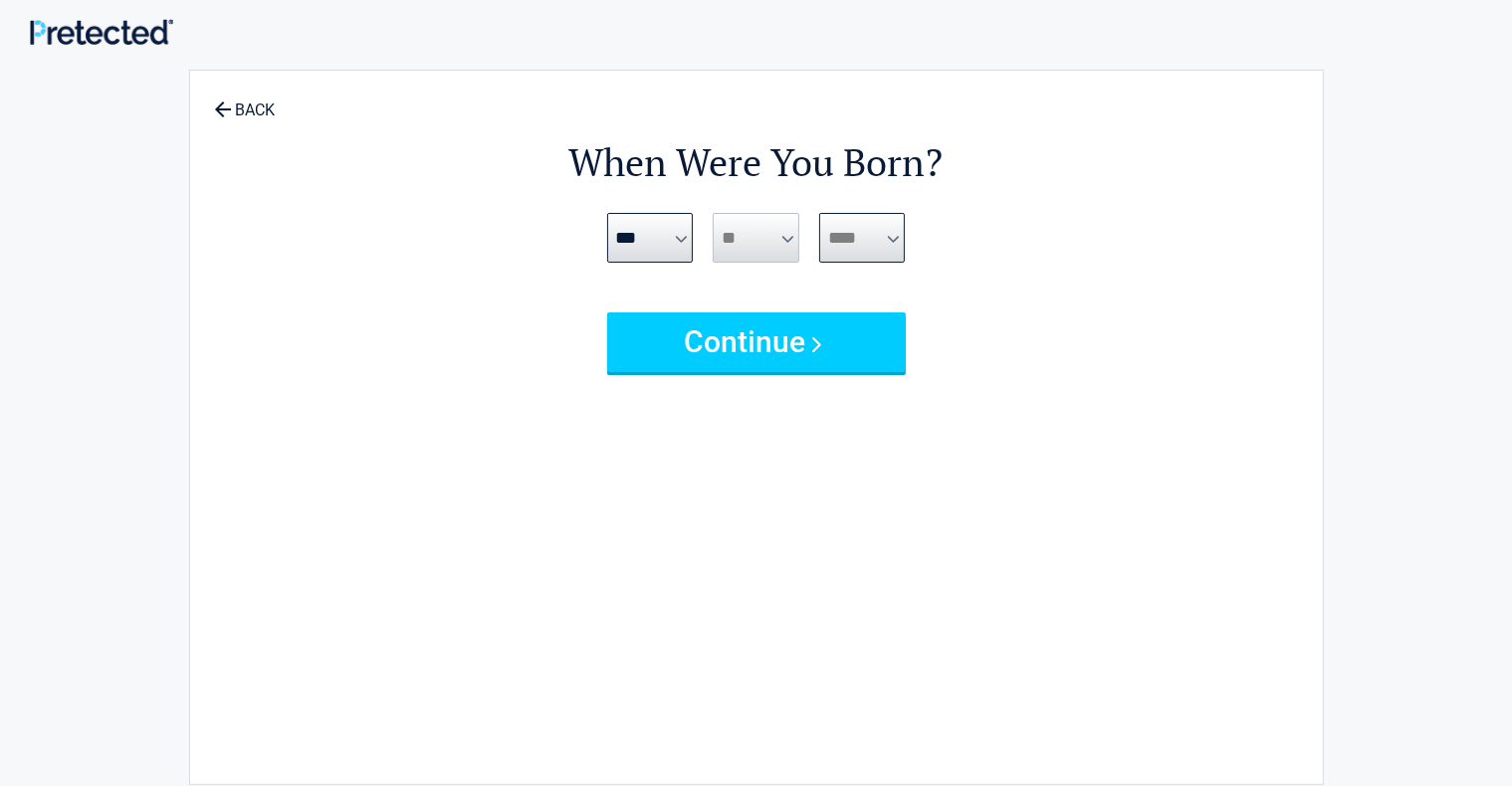 click on "****
****
****
****
****
****
****
****
****
****
****
****
****
****
****
****
****
****
****
****
****
****
****
****
****
****
****
****
****
****
****
****
****
****
****
****
****
****
****
****
****
****
****
****
****
****
****
****
****
****
****
****
****
****
****
****
****
****
****
****
****
****
****
****" at bounding box center [862, 238] 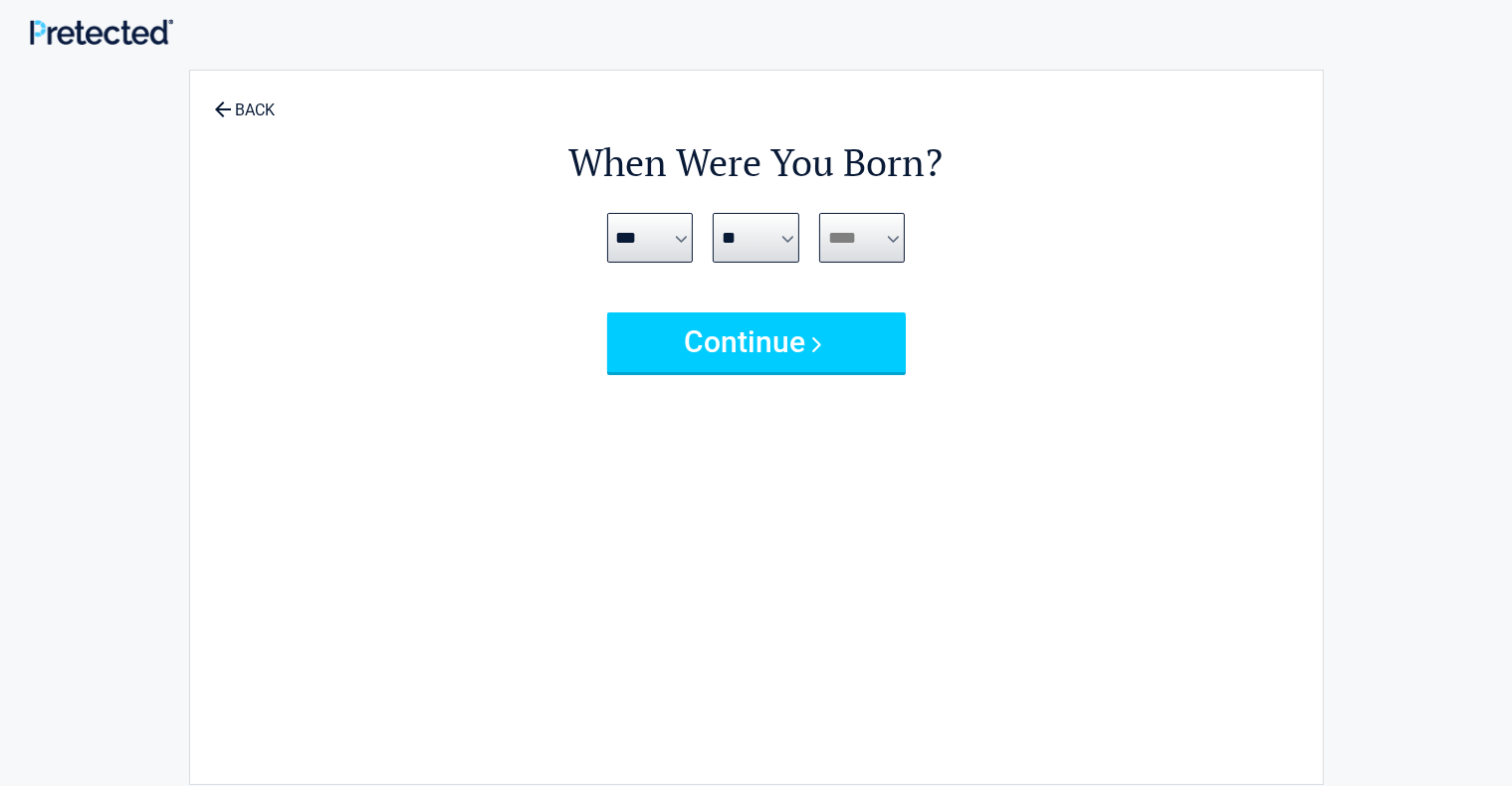 select on "****" 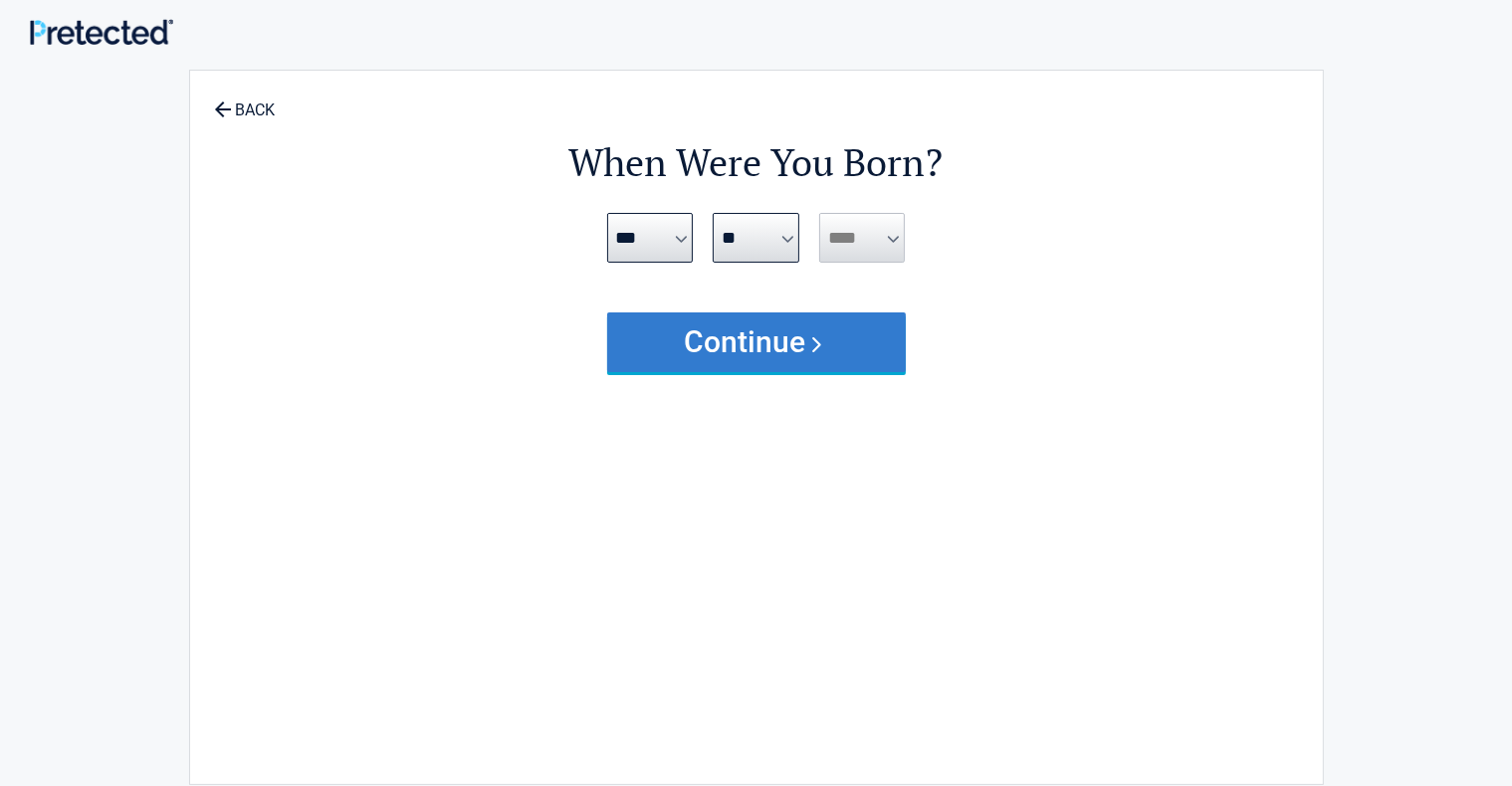 click on "Continue" at bounding box center (756, 342) 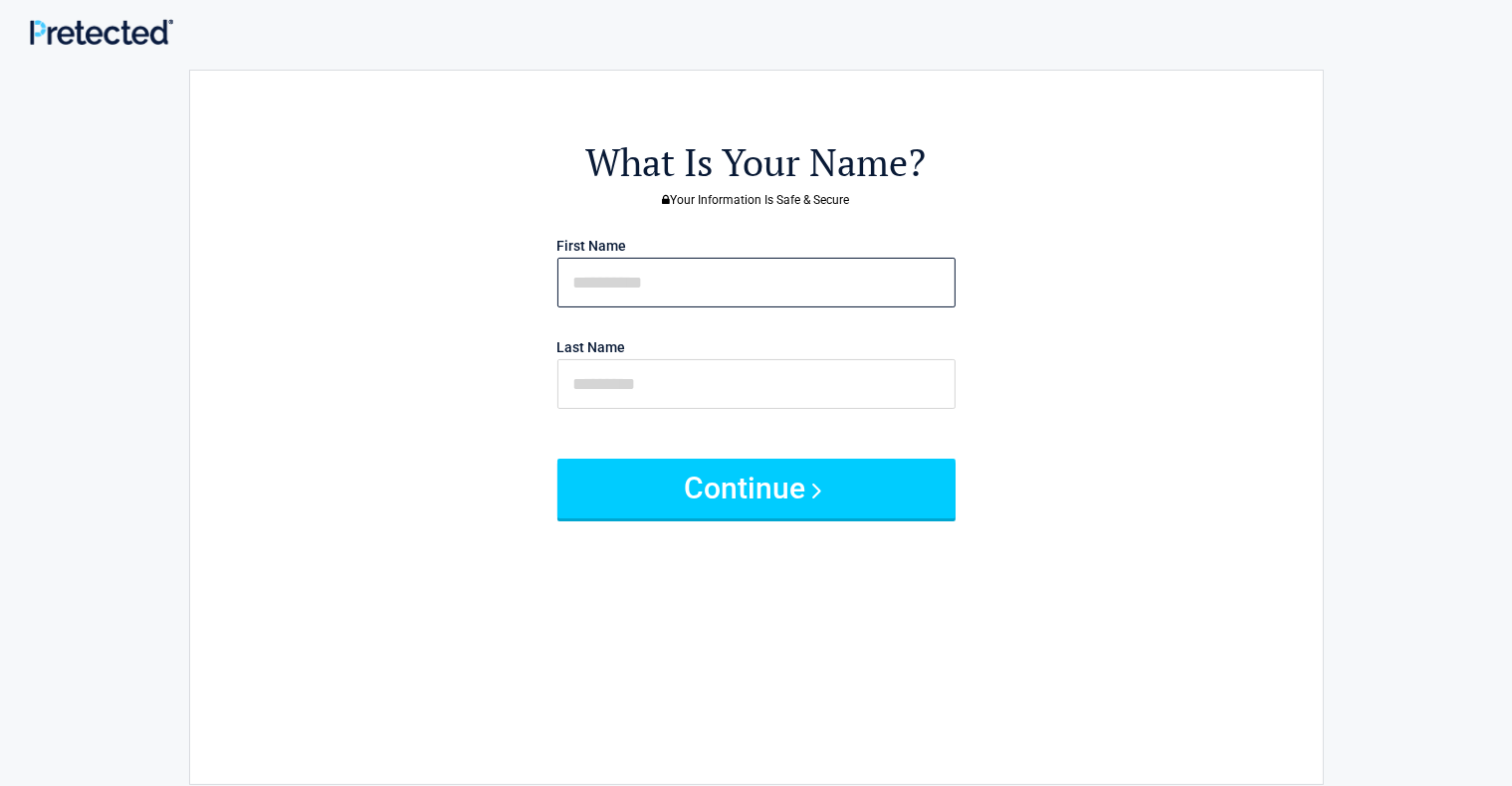 click at bounding box center (756, 283) 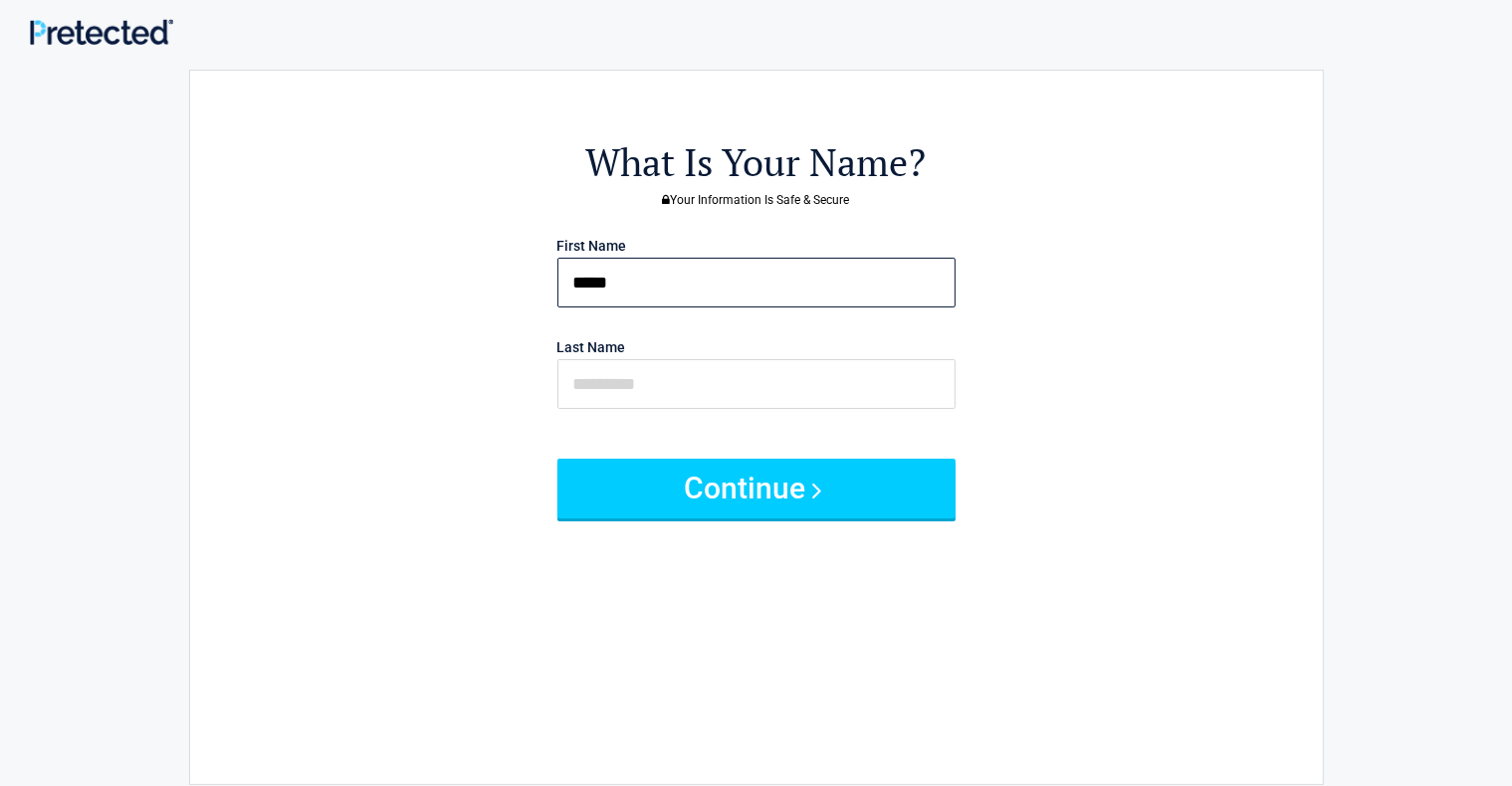 type on "*****" 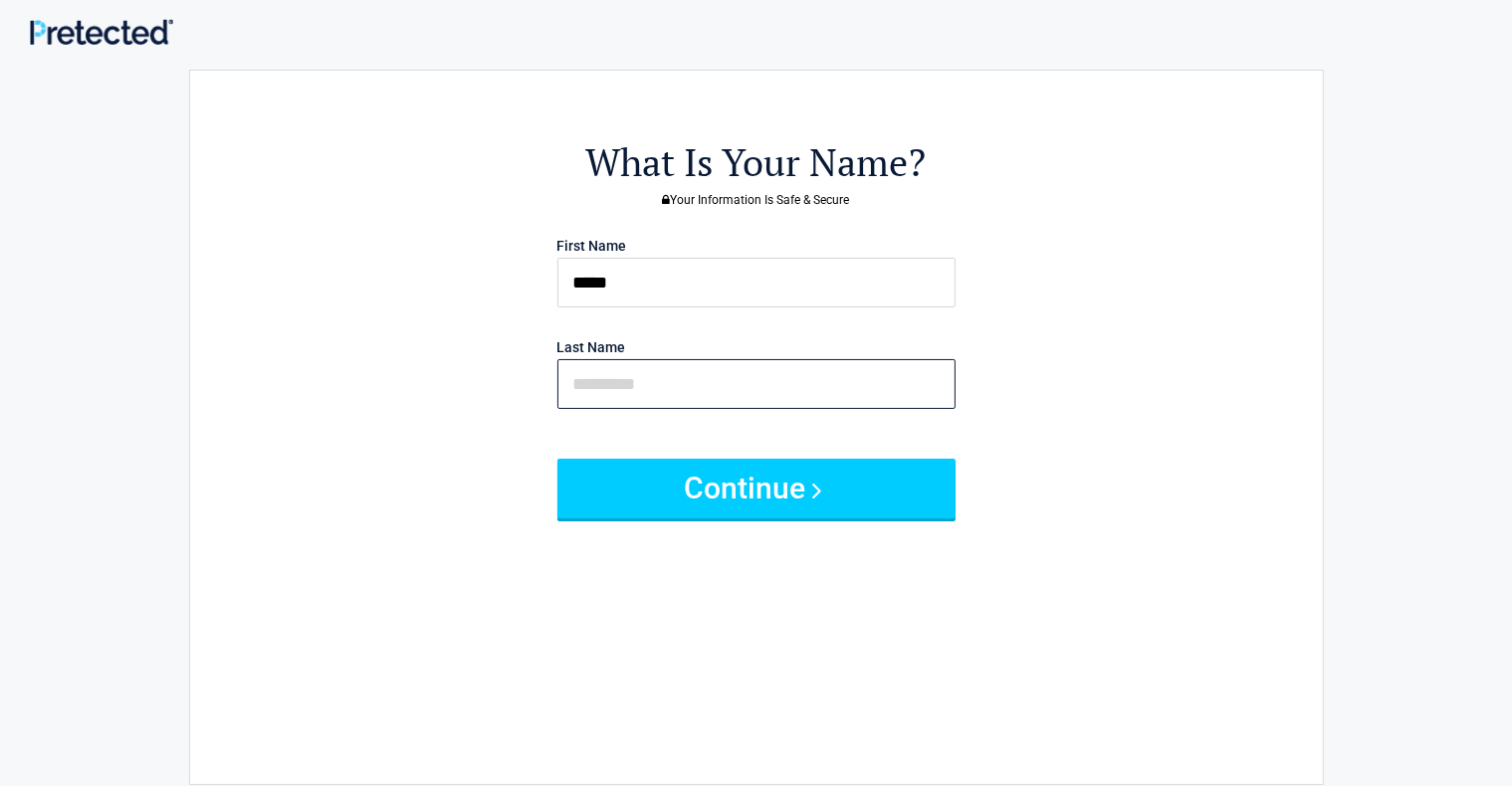 click at bounding box center (756, 384) 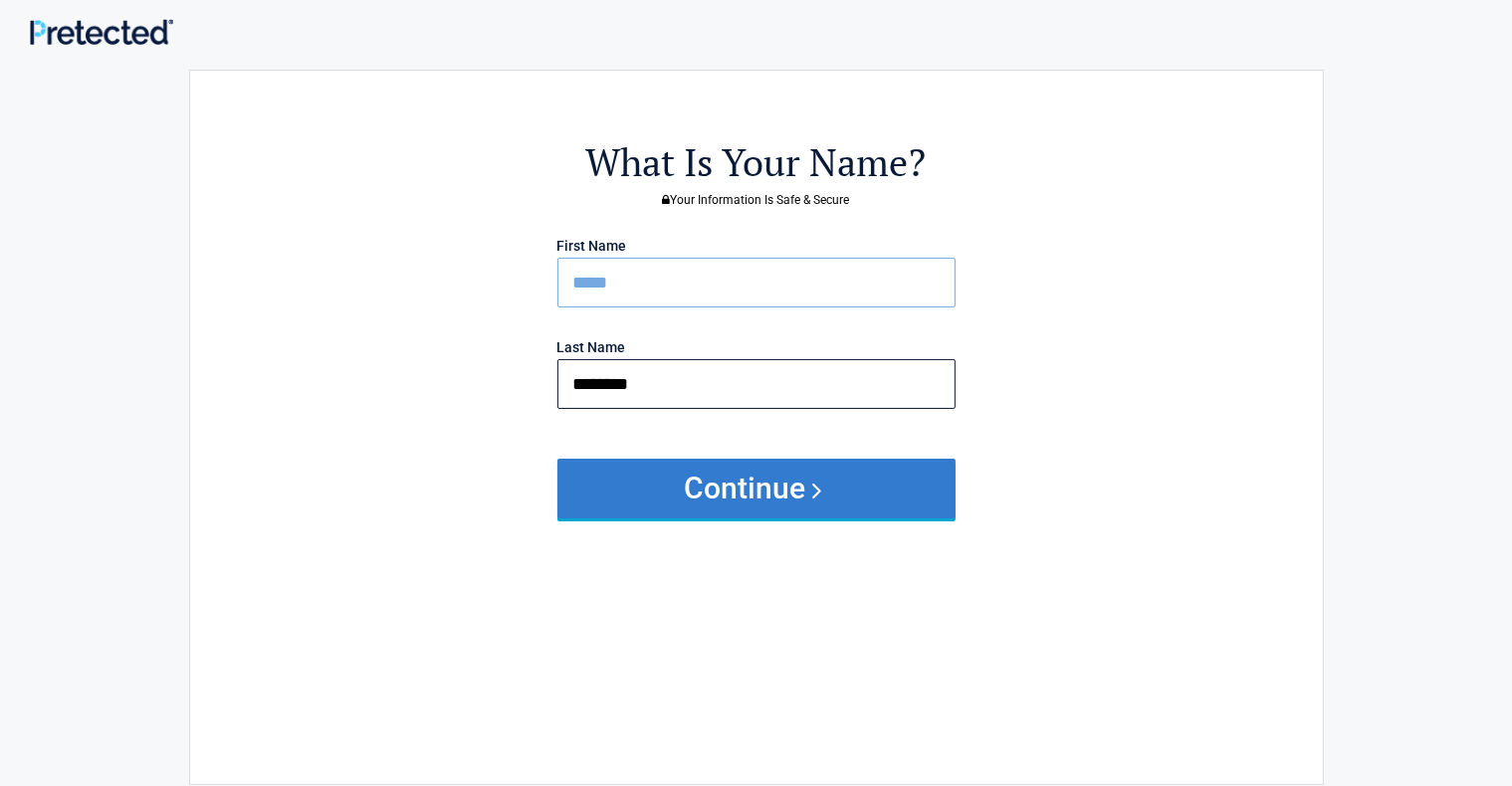 type on "********" 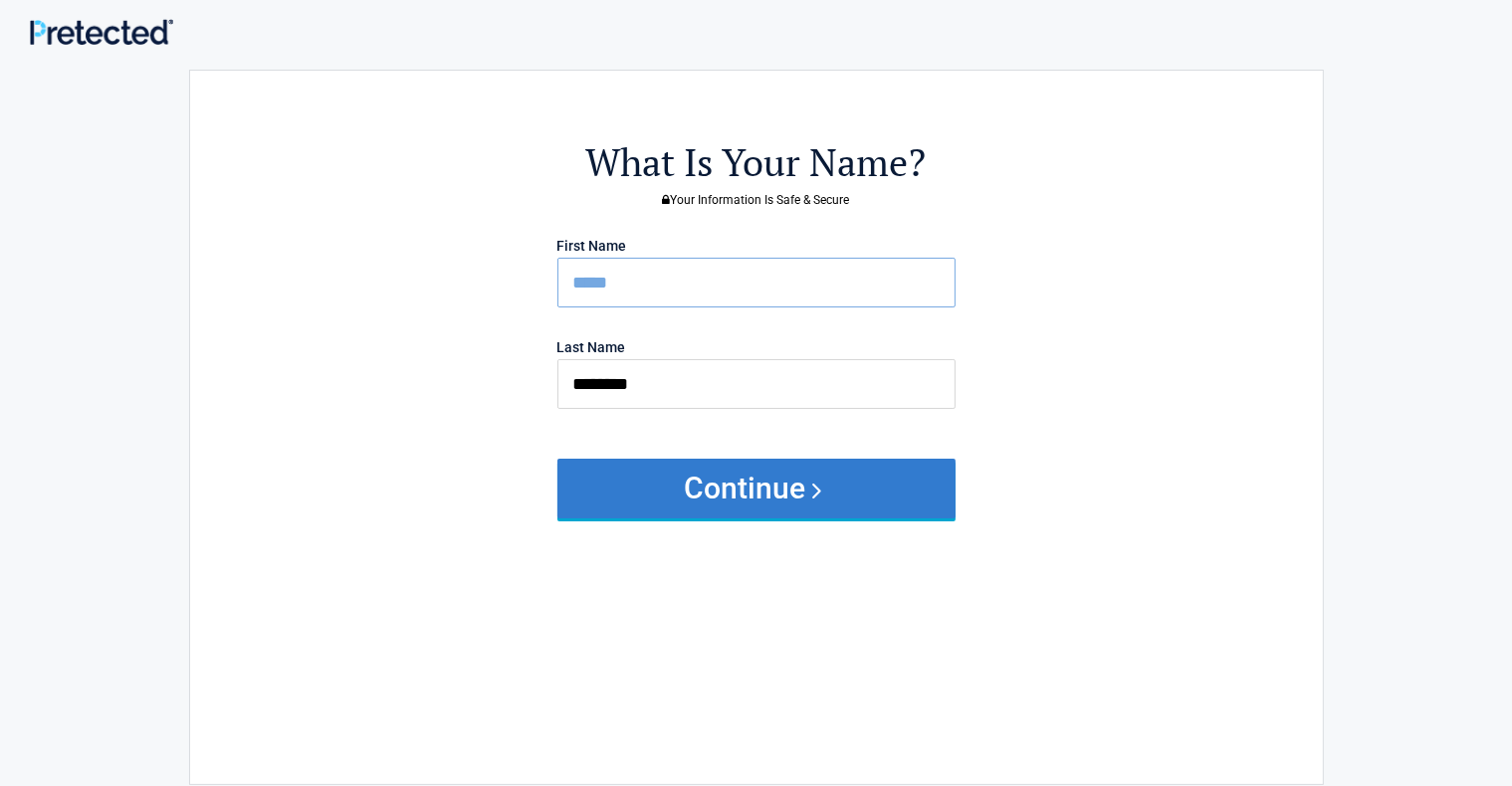 click on "Continue" at bounding box center [756, 489] 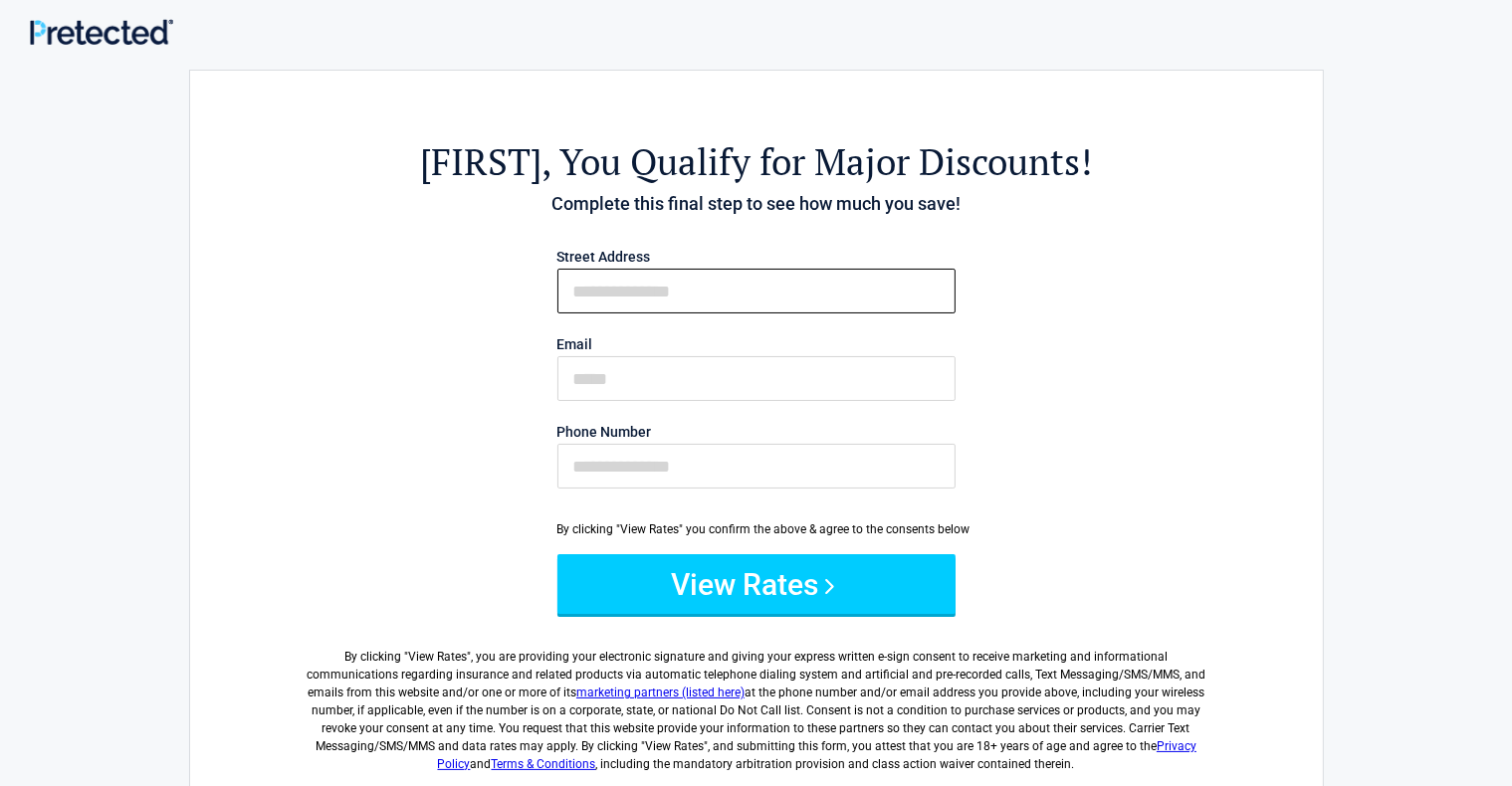 click on "First Name" at bounding box center [756, 291] 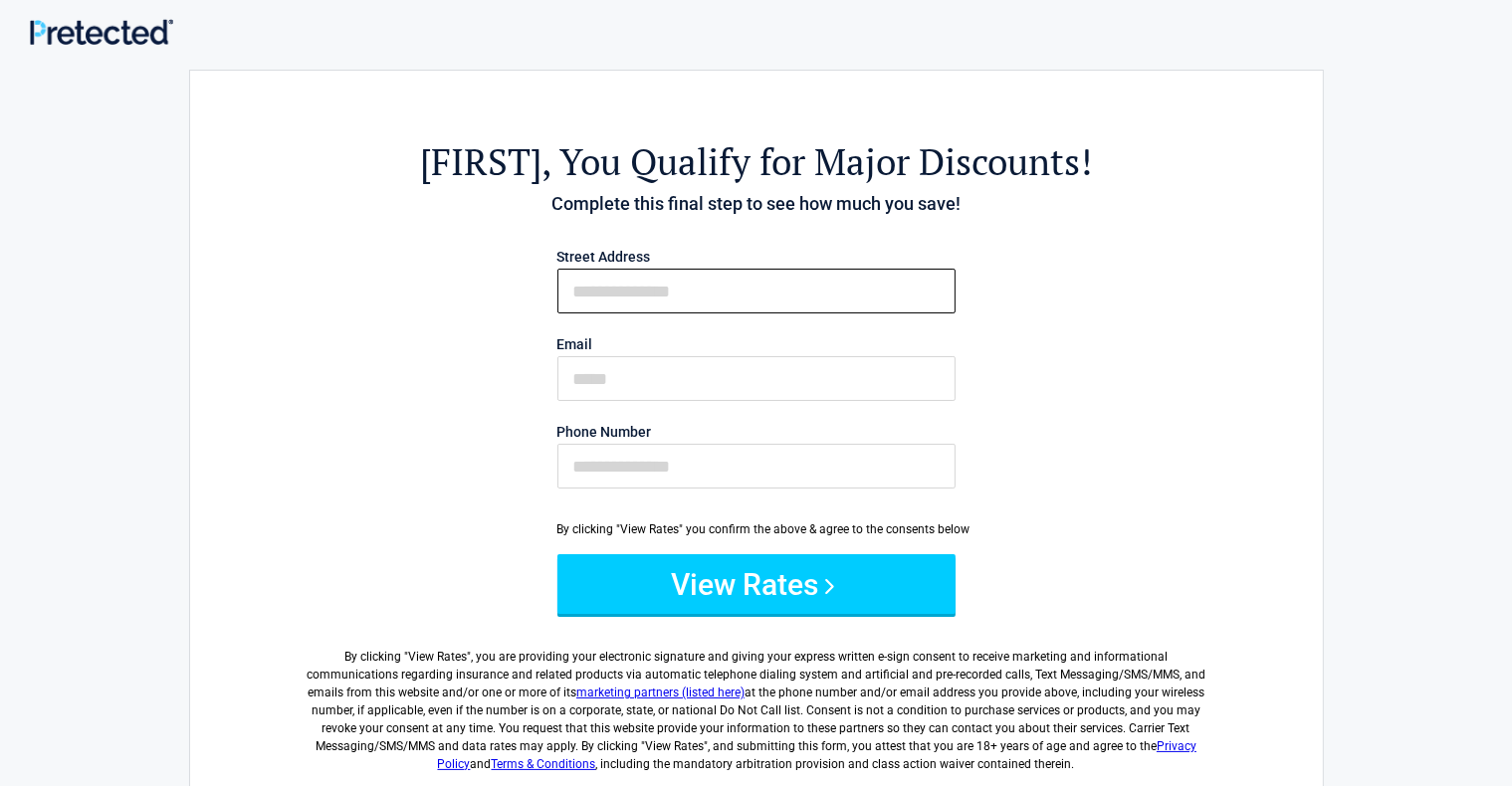 type on "**********" 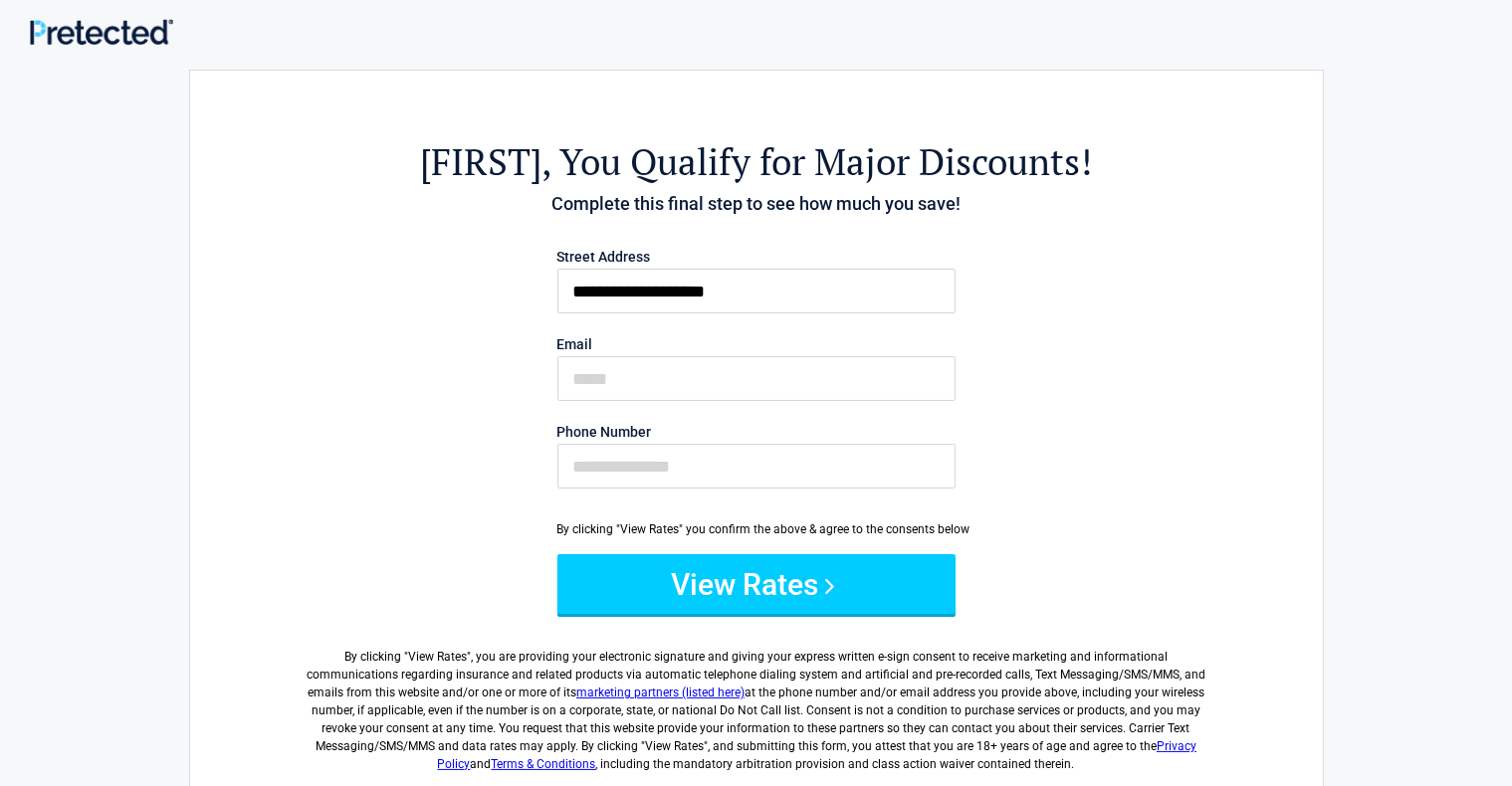 type on "**********" 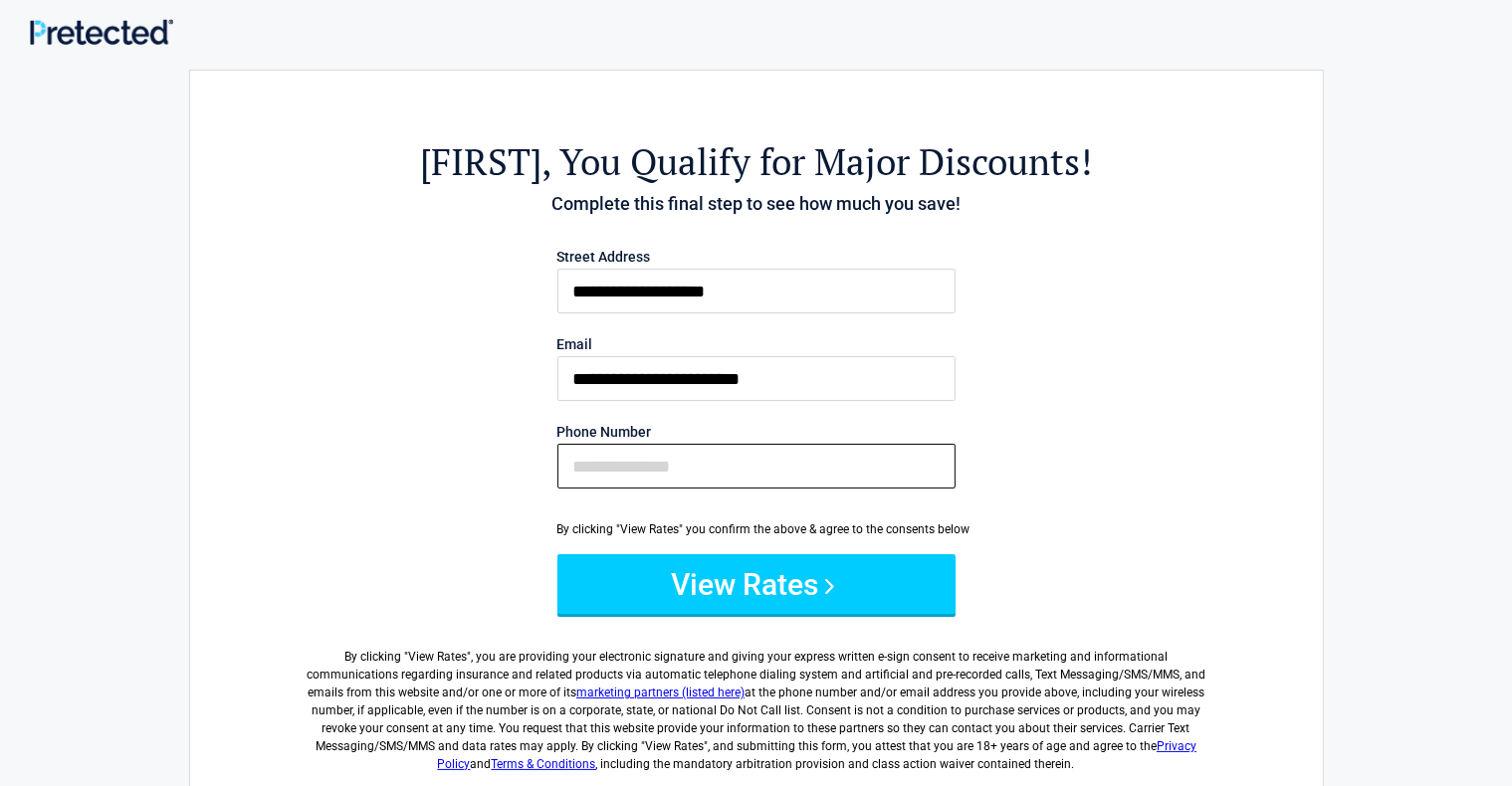 type on "**********" 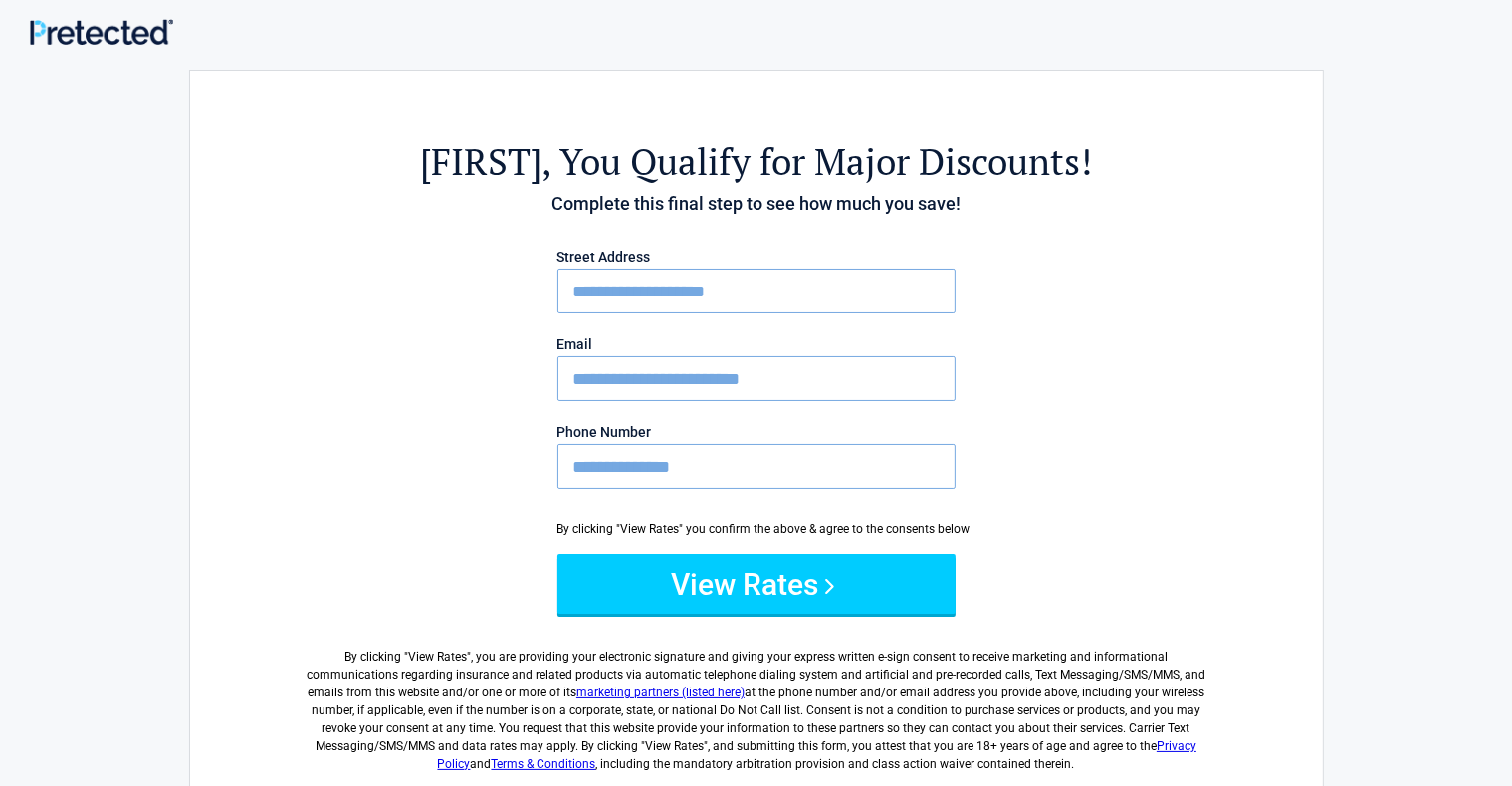 click on "**********" at bounding box center (756, 378) 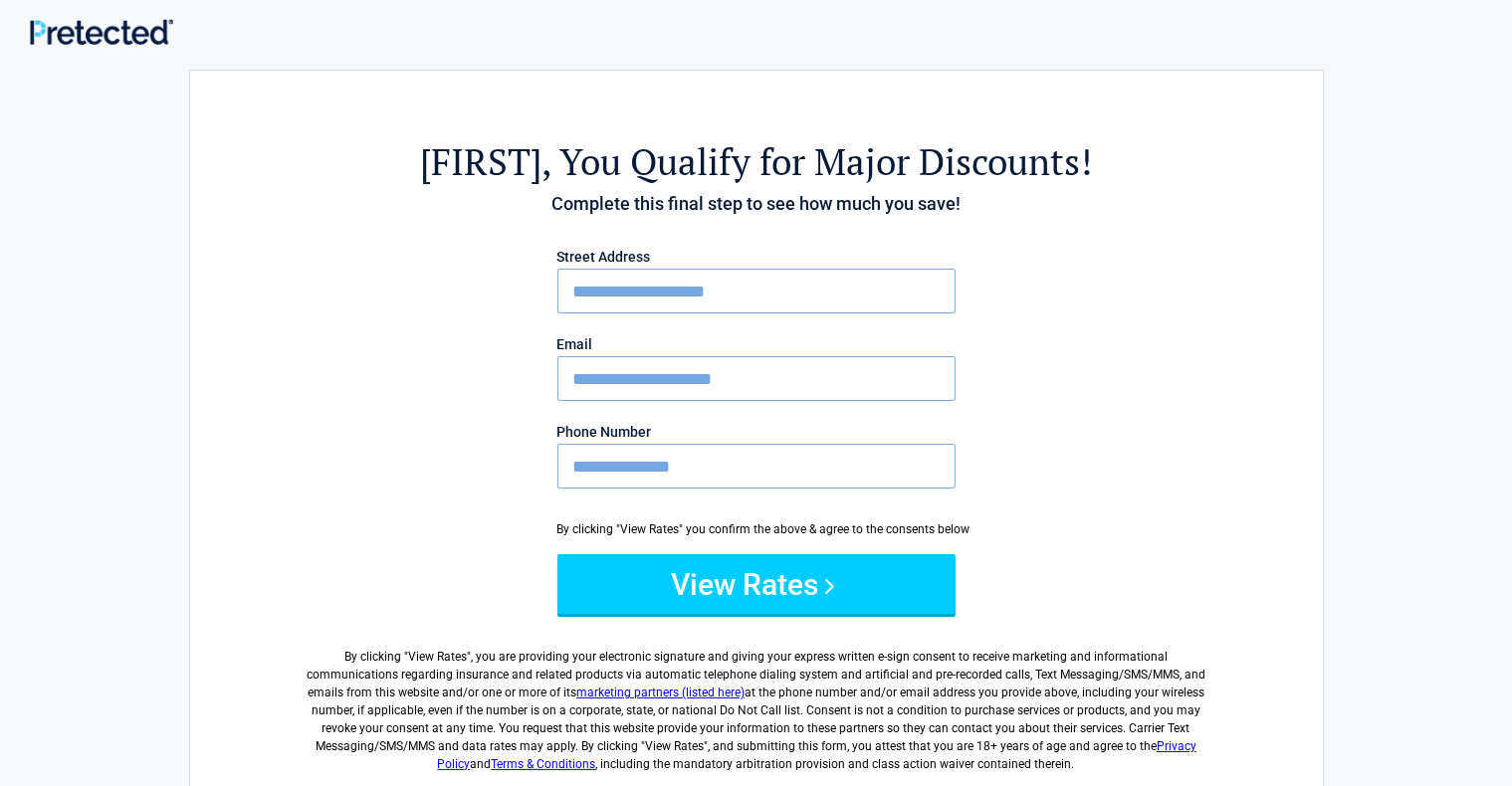 type on "**********" 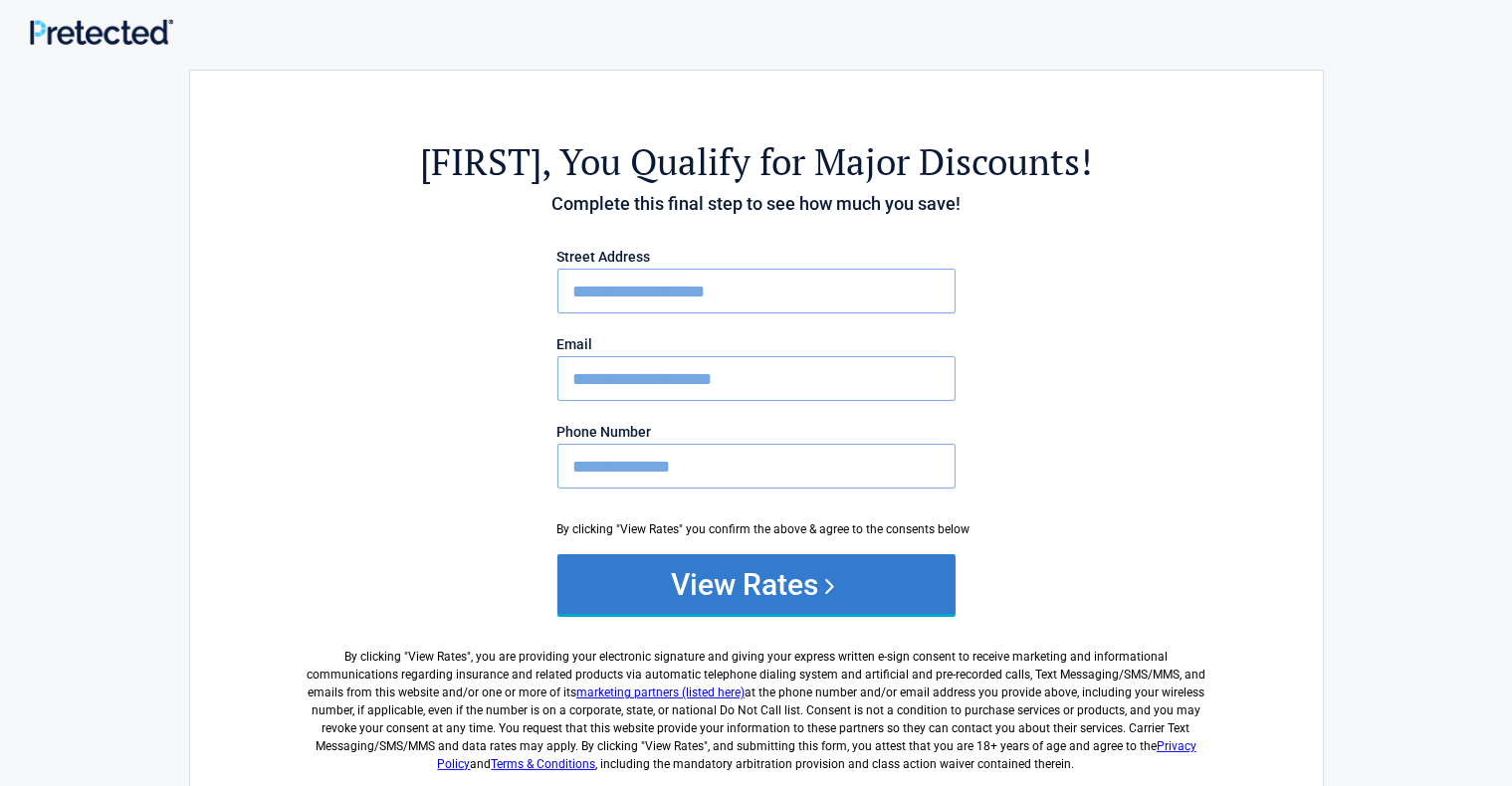 click on "View Rates" at bounding box center (756, 584) 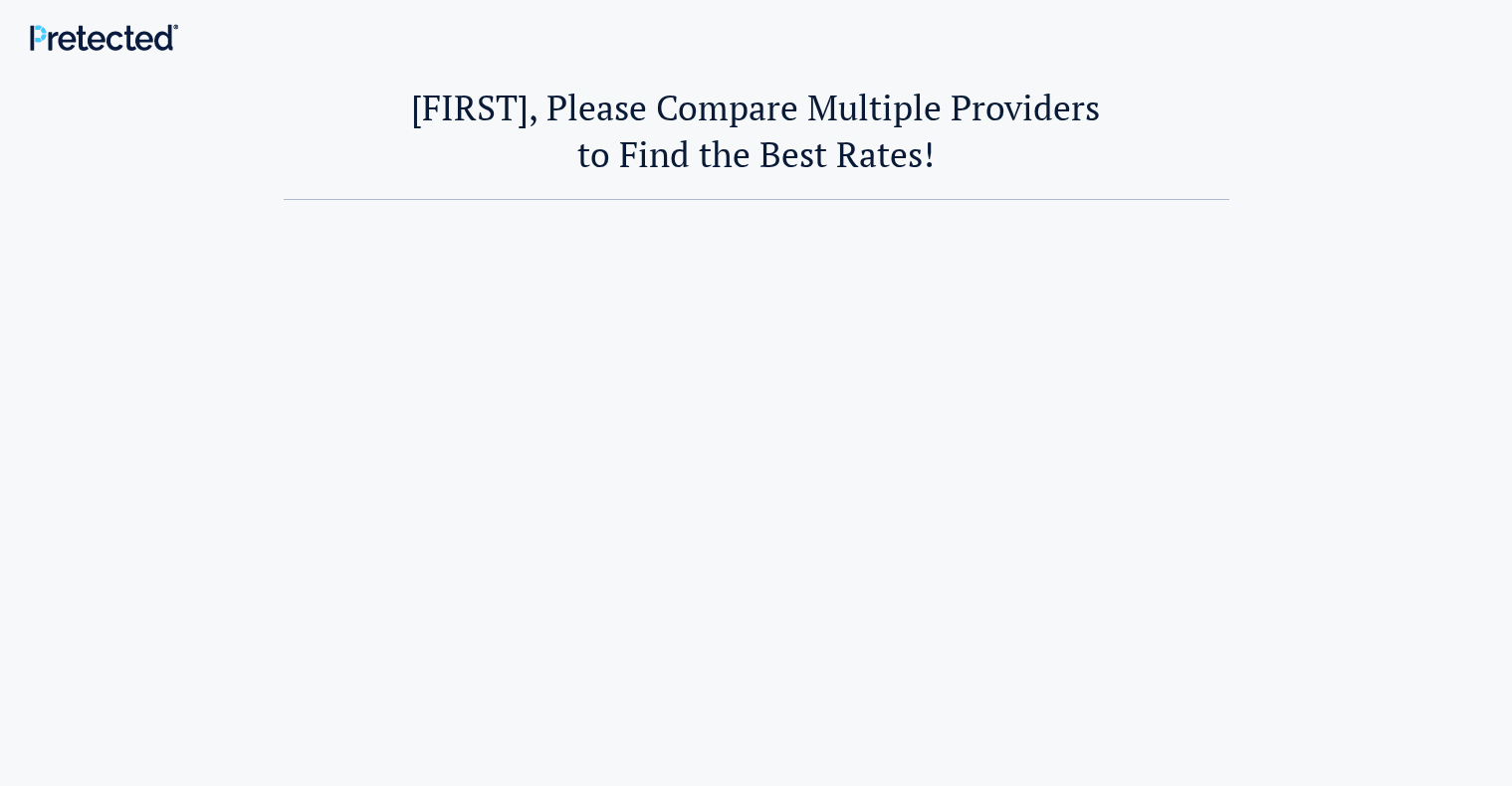 scroll, scrollTop: 0, scrollLeft: 0, axis: both 